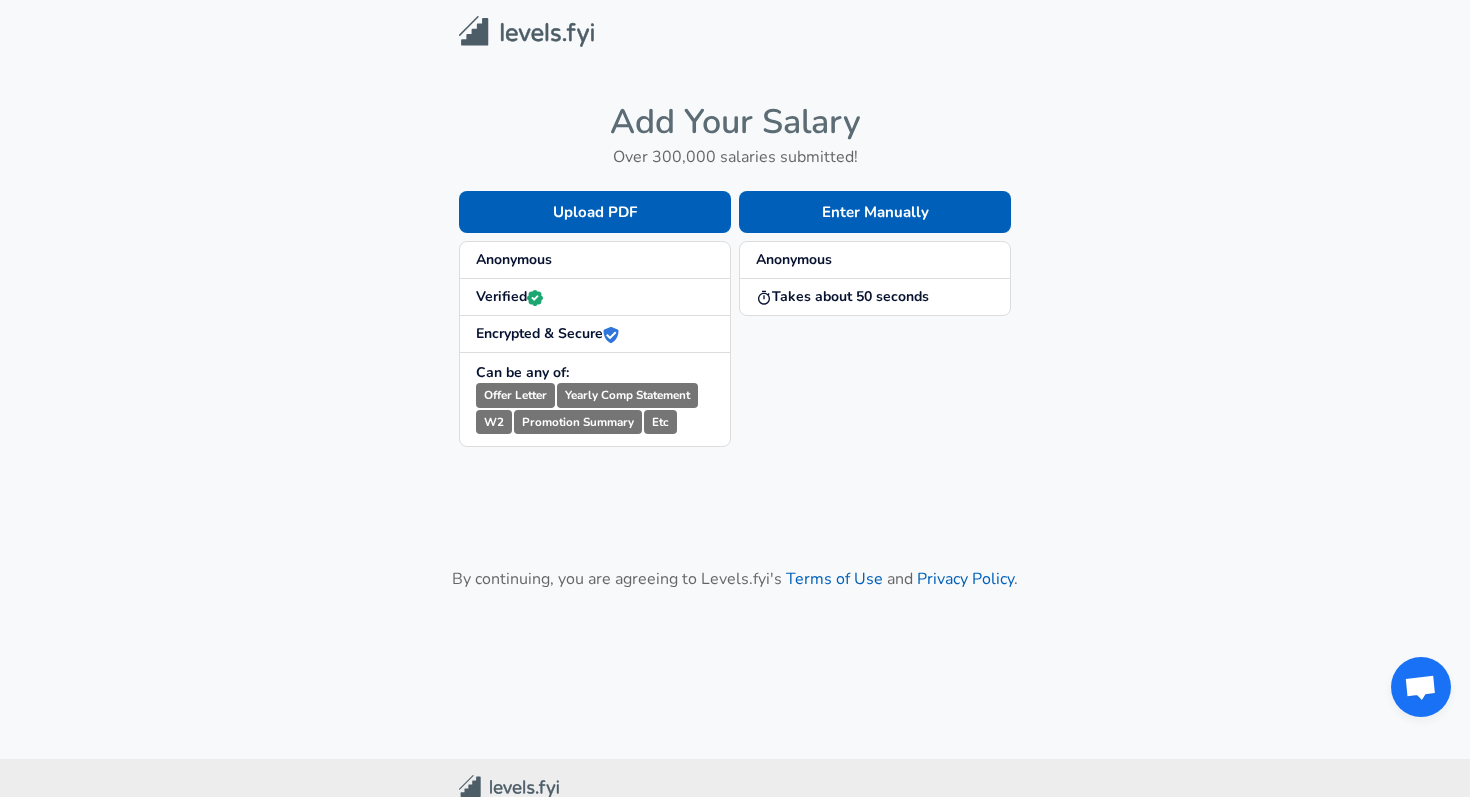 scroll, scrollTop: 0, scrollLeft: 0, axis: both 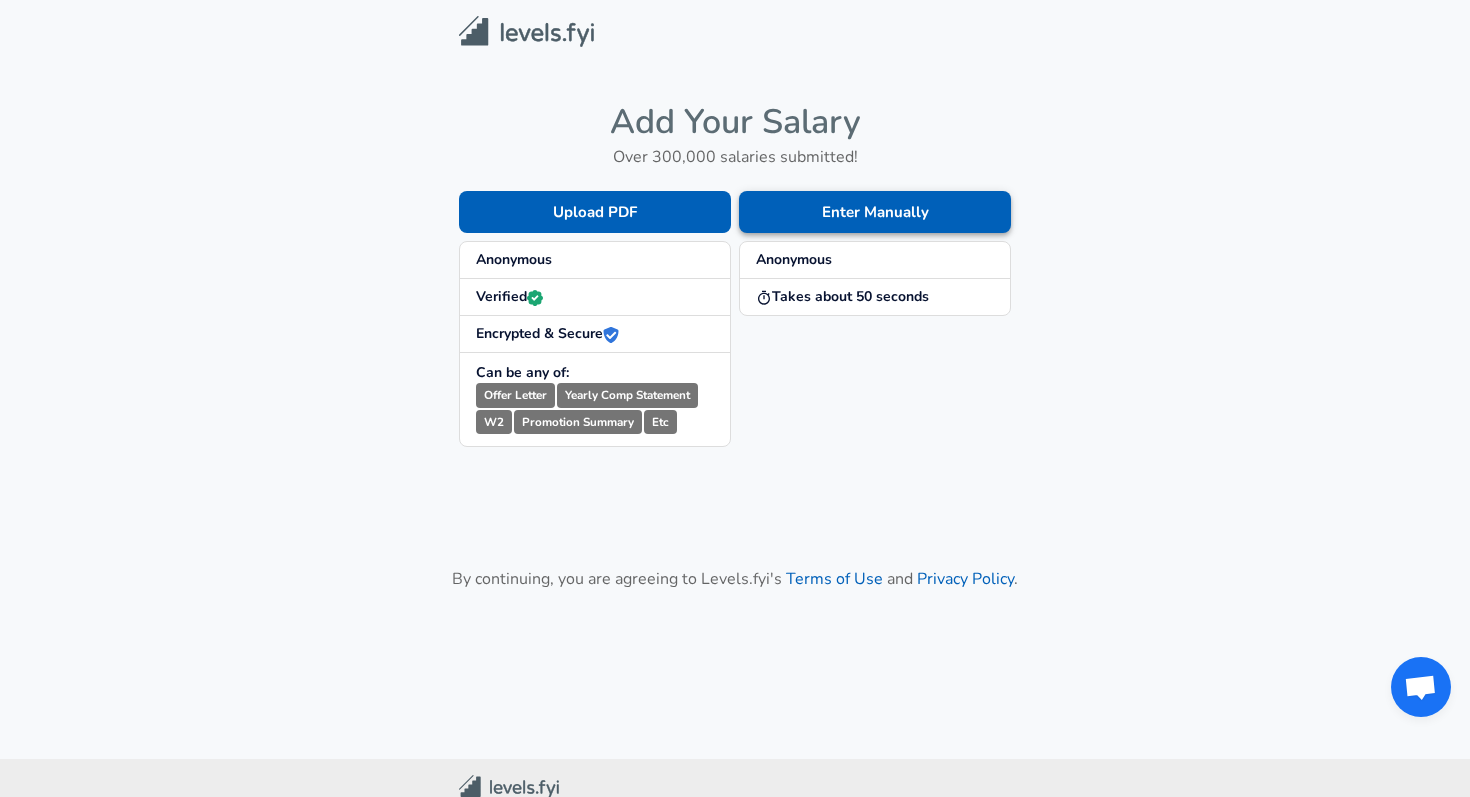click on "Enter Manually" at bounding box center [875, 212] 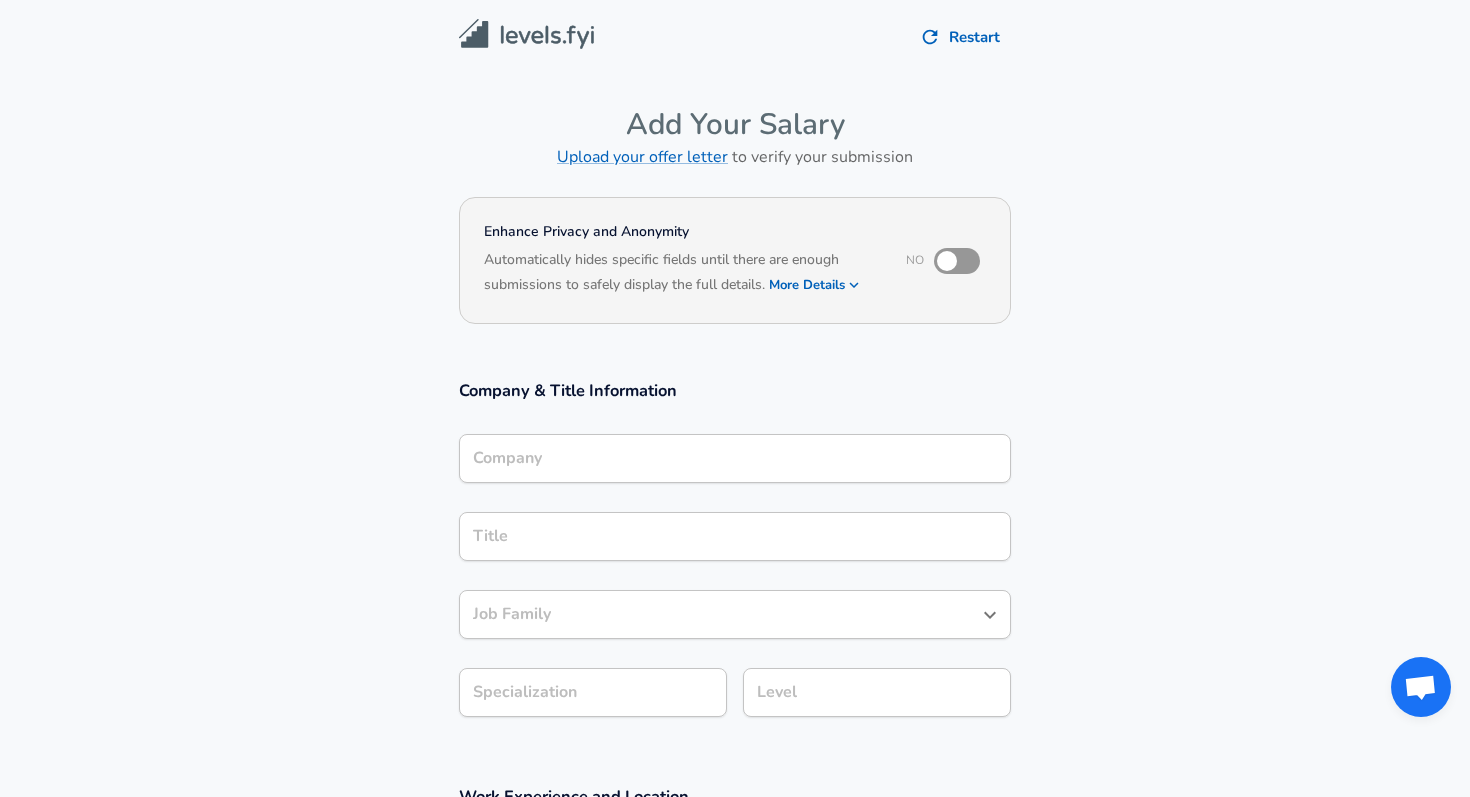 click on "Company" at bounding box center (735, 458) 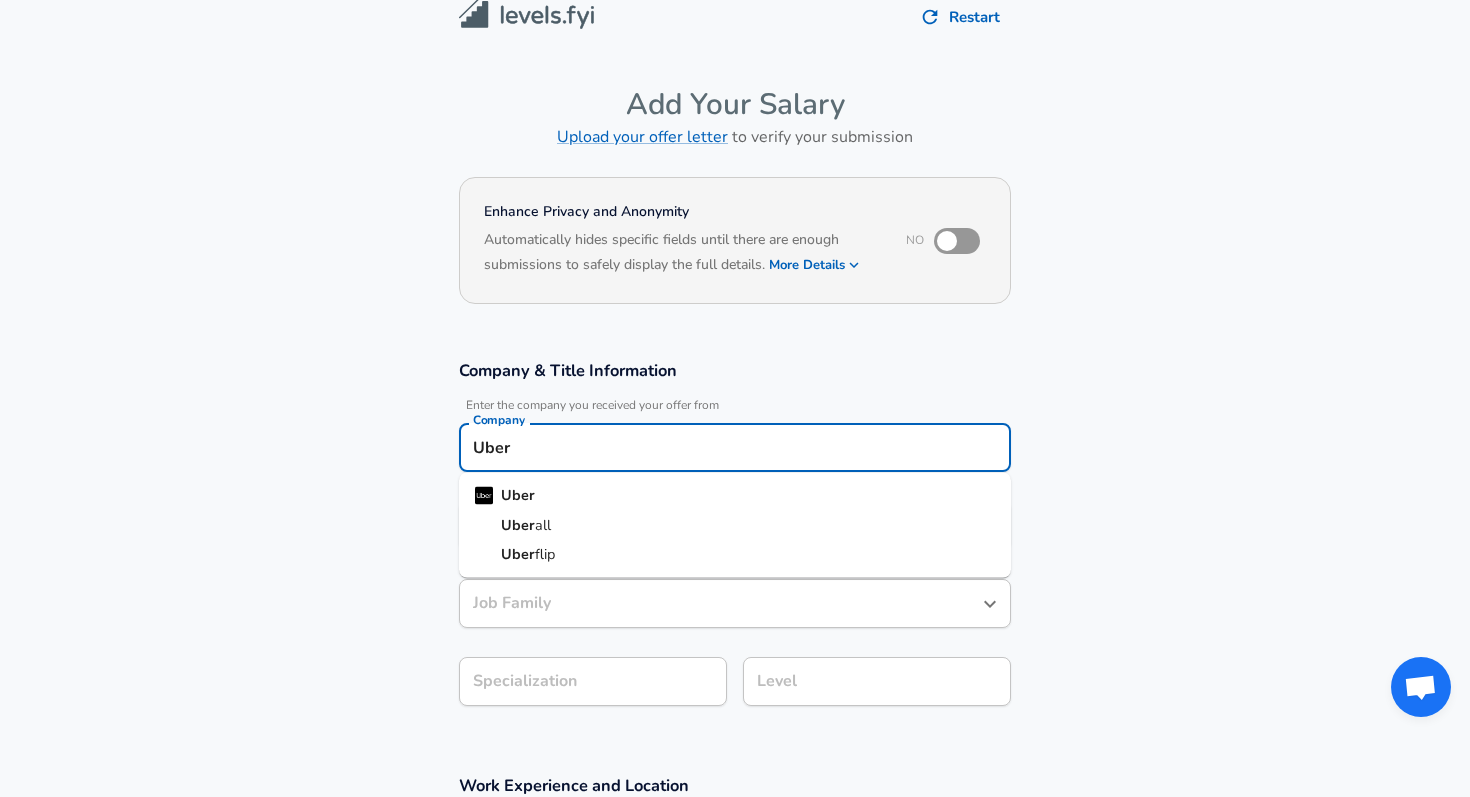 click on "Uber" at bounding box center (518, 495) 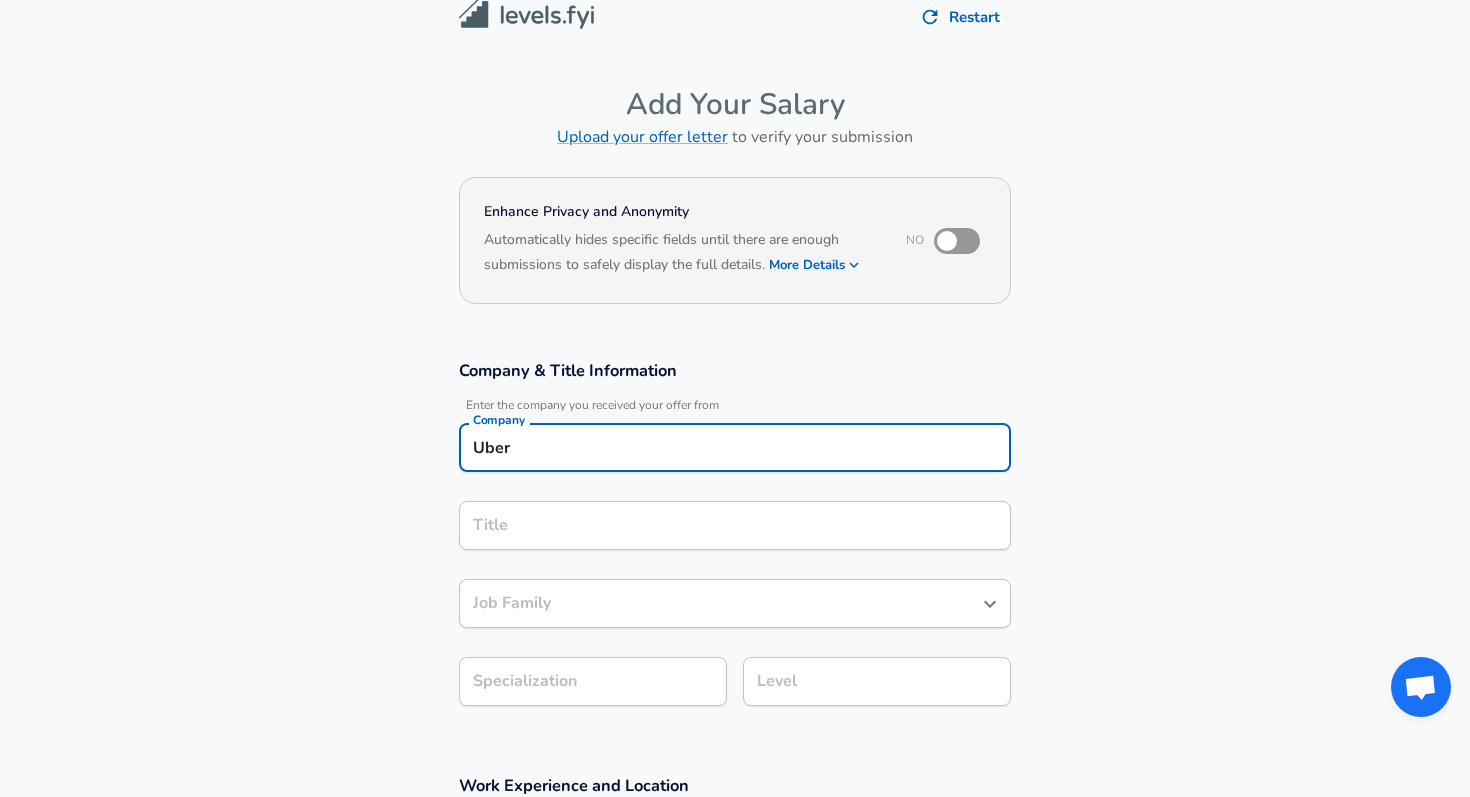type on "Uber" 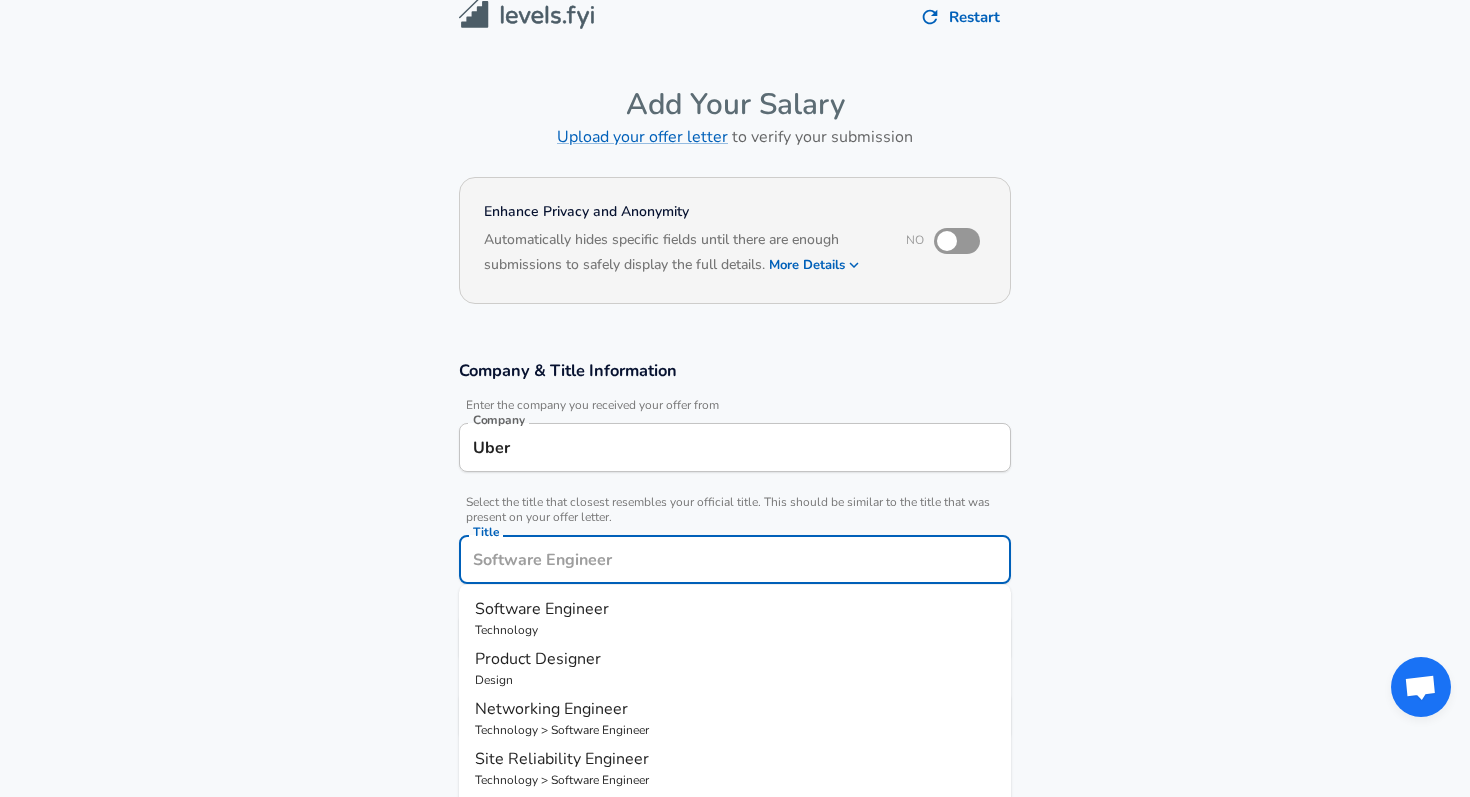 click on "Title" at bounding box center (735, 559) 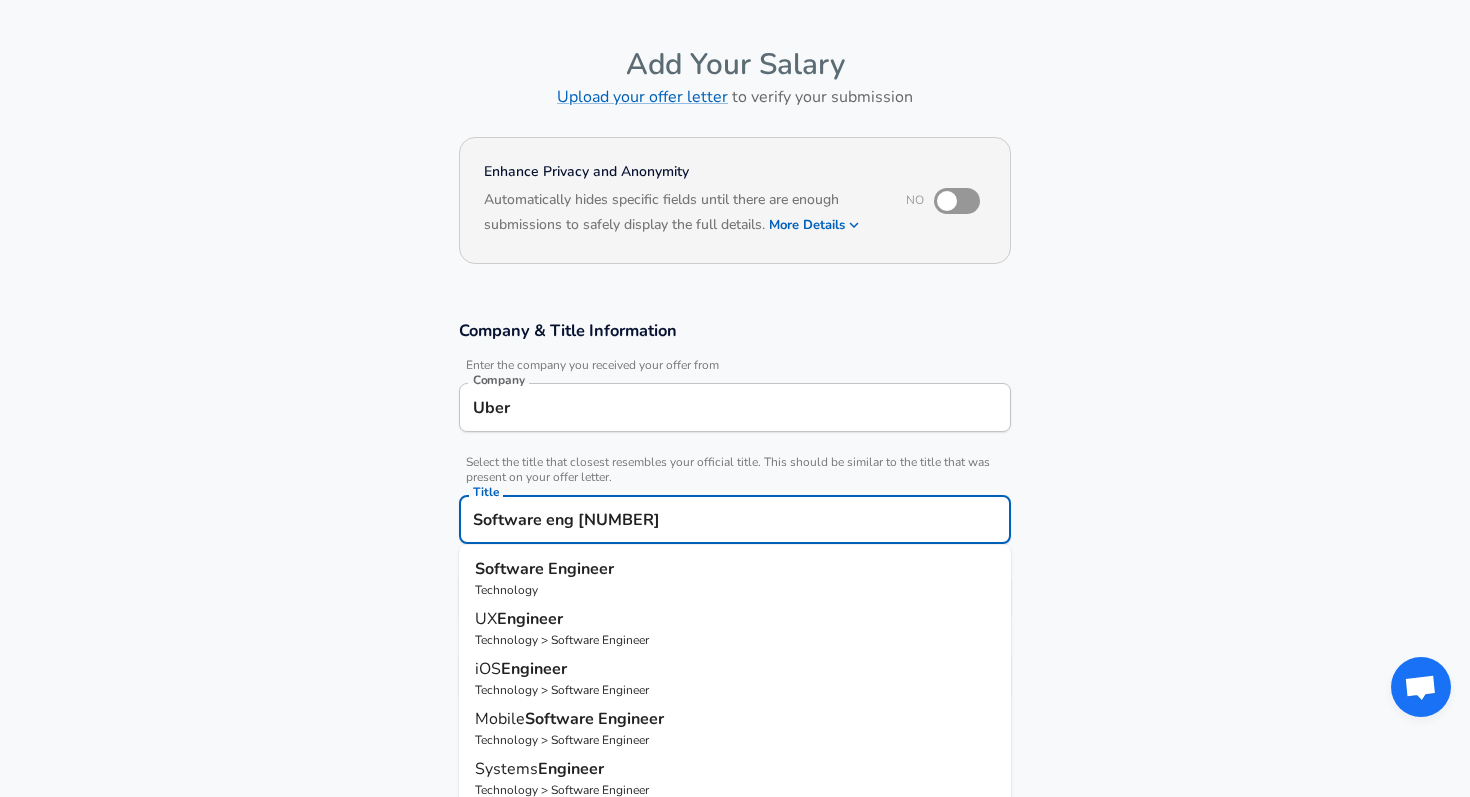 click on "Technology" at bounding box center [735, 590] 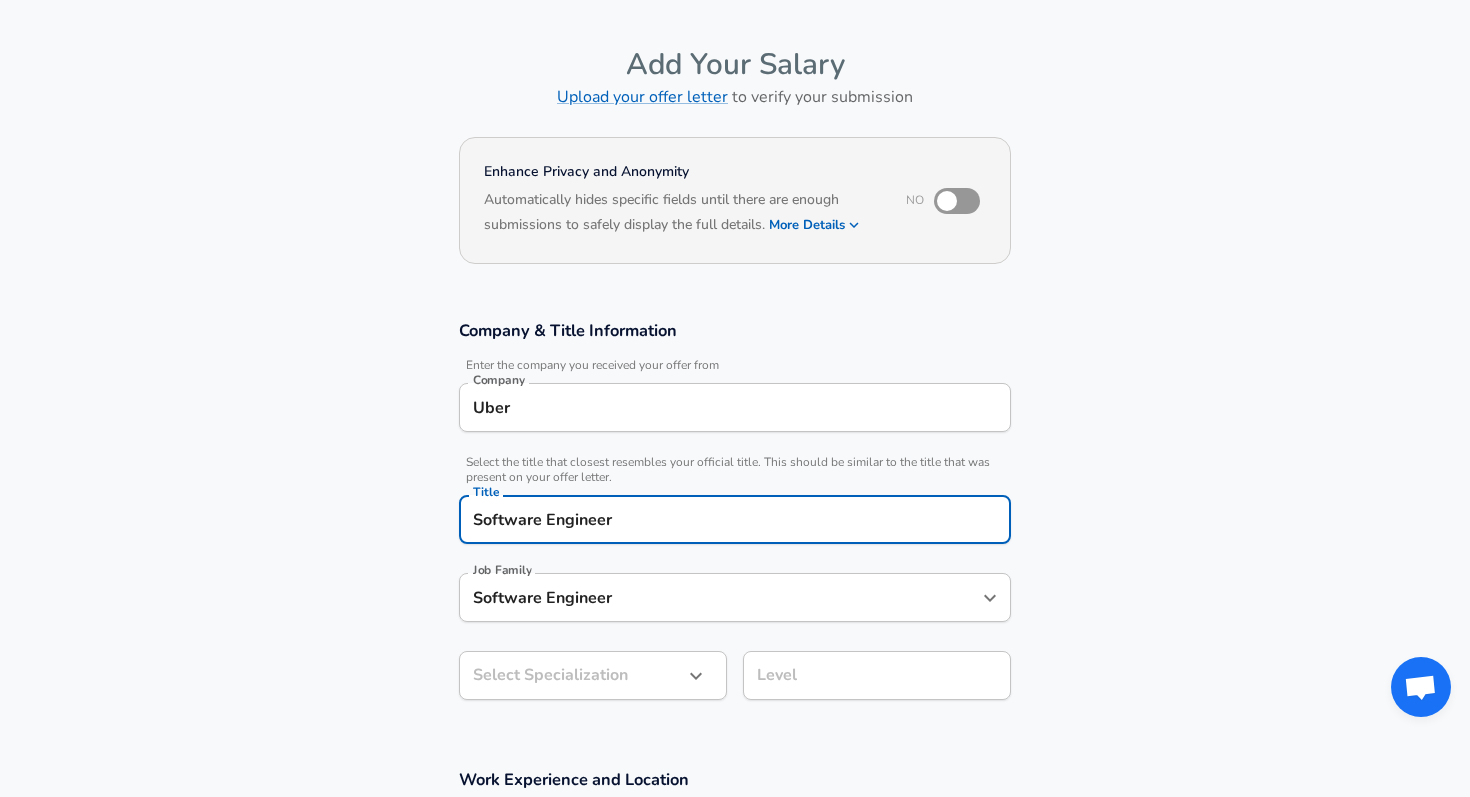 scroll, scrollTop: 100, scrollLeft: 0, axis: vertical 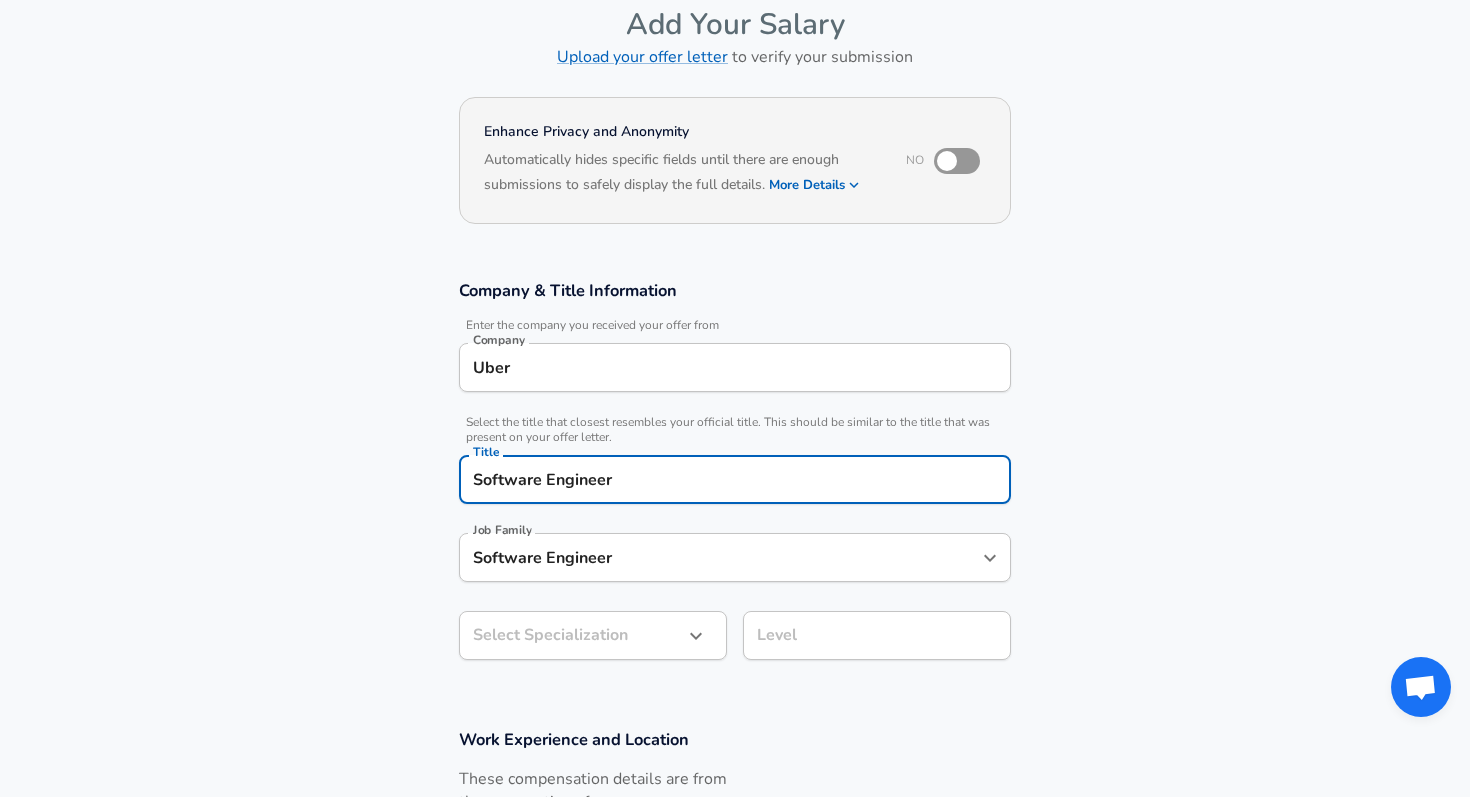 click on "Software Engineer" at bounding box center [720, 557] 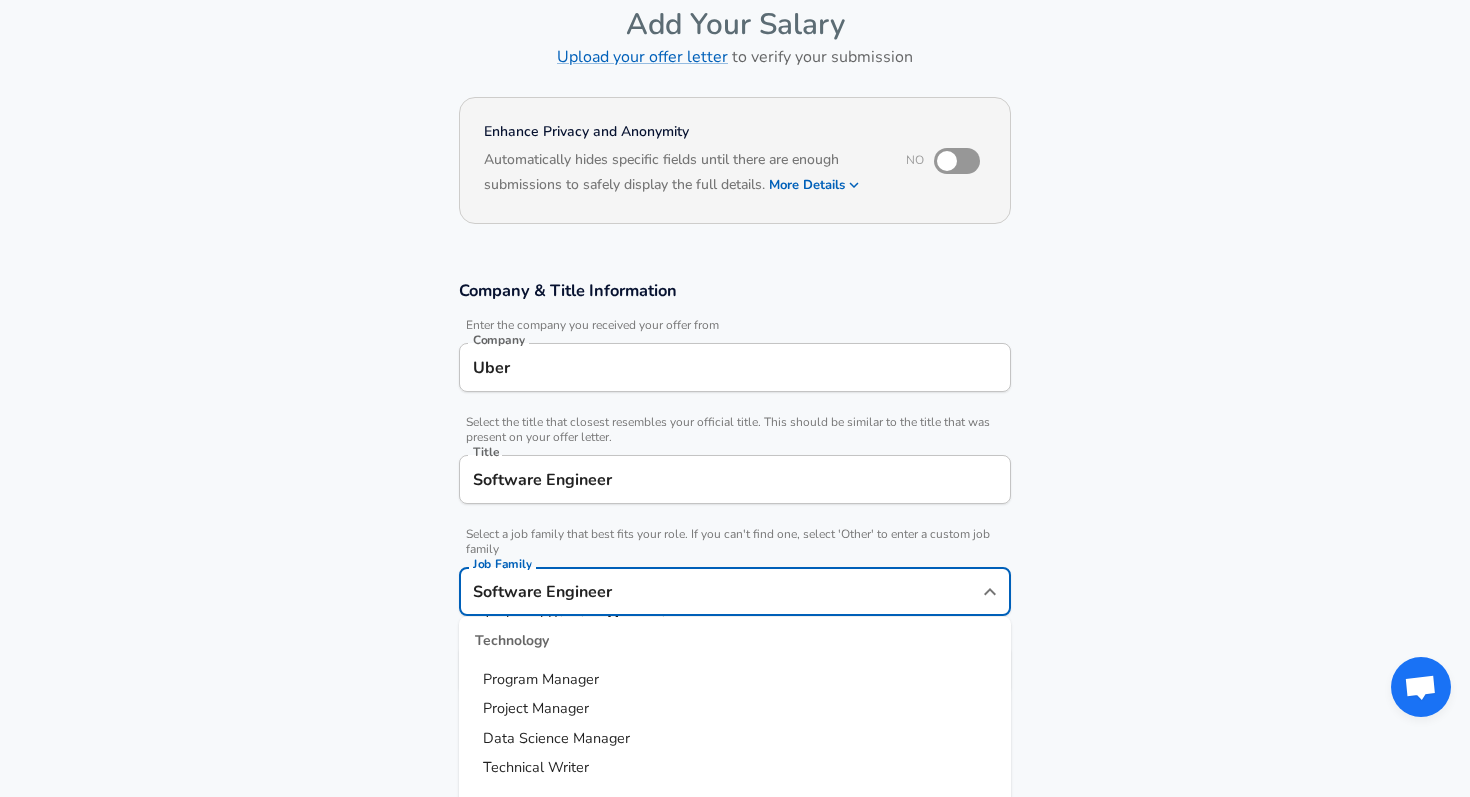 scroll, scrollTop: 0, scrollLeft: 0, axis: both 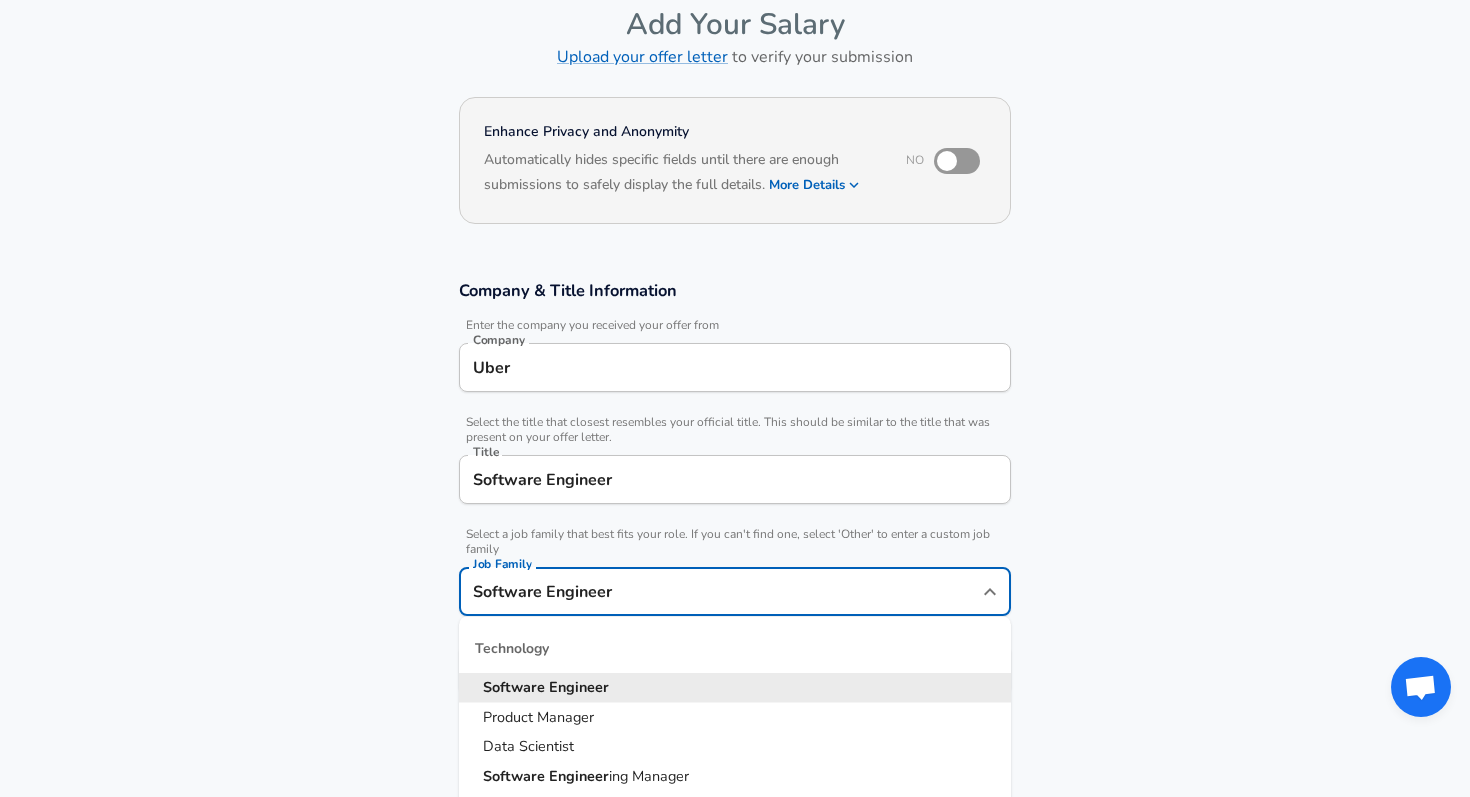 click on "Engineer" at bounding box center [579, 687] 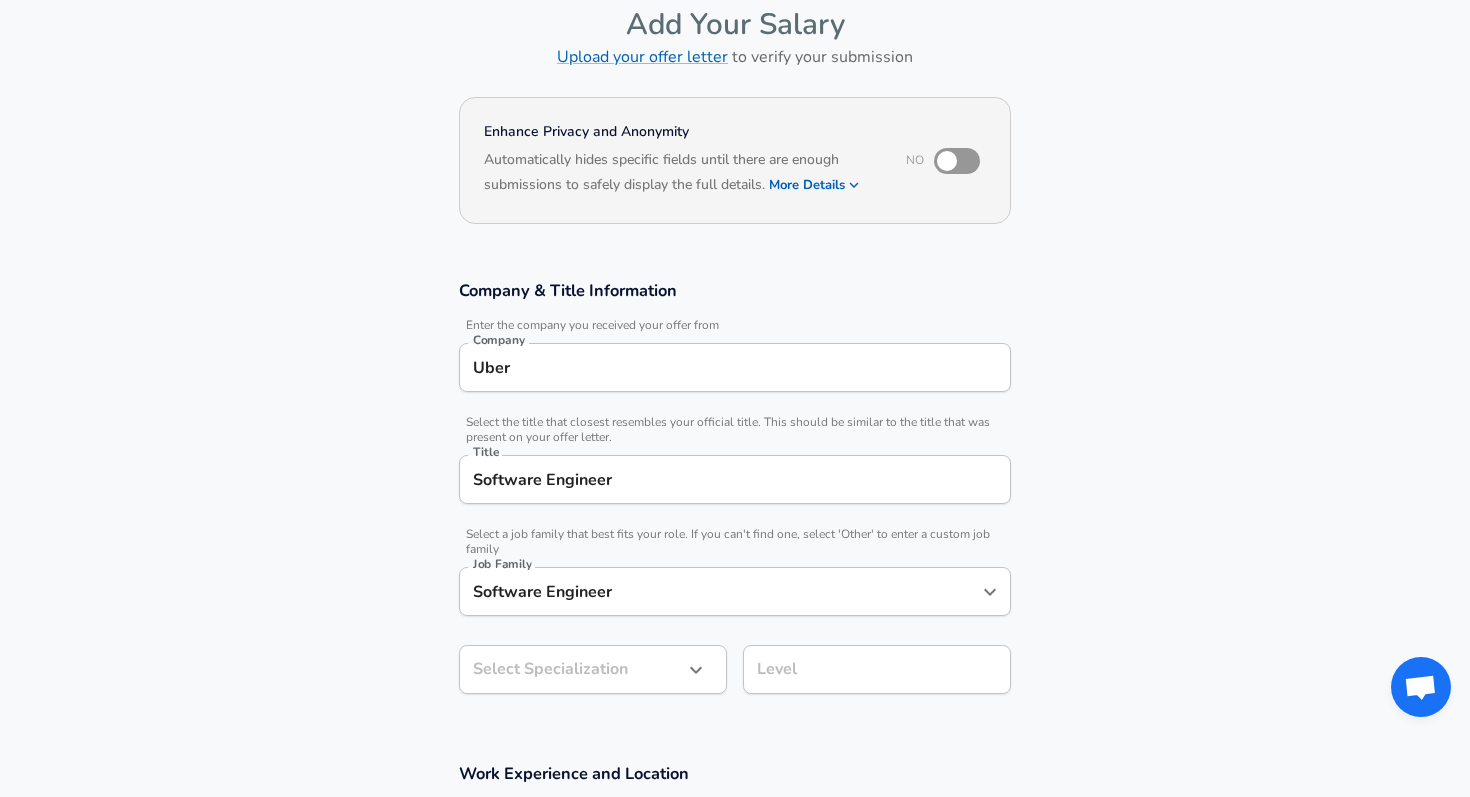 click on "Select Specialization ​ Select Specialization" at bounding box center [585, 668] 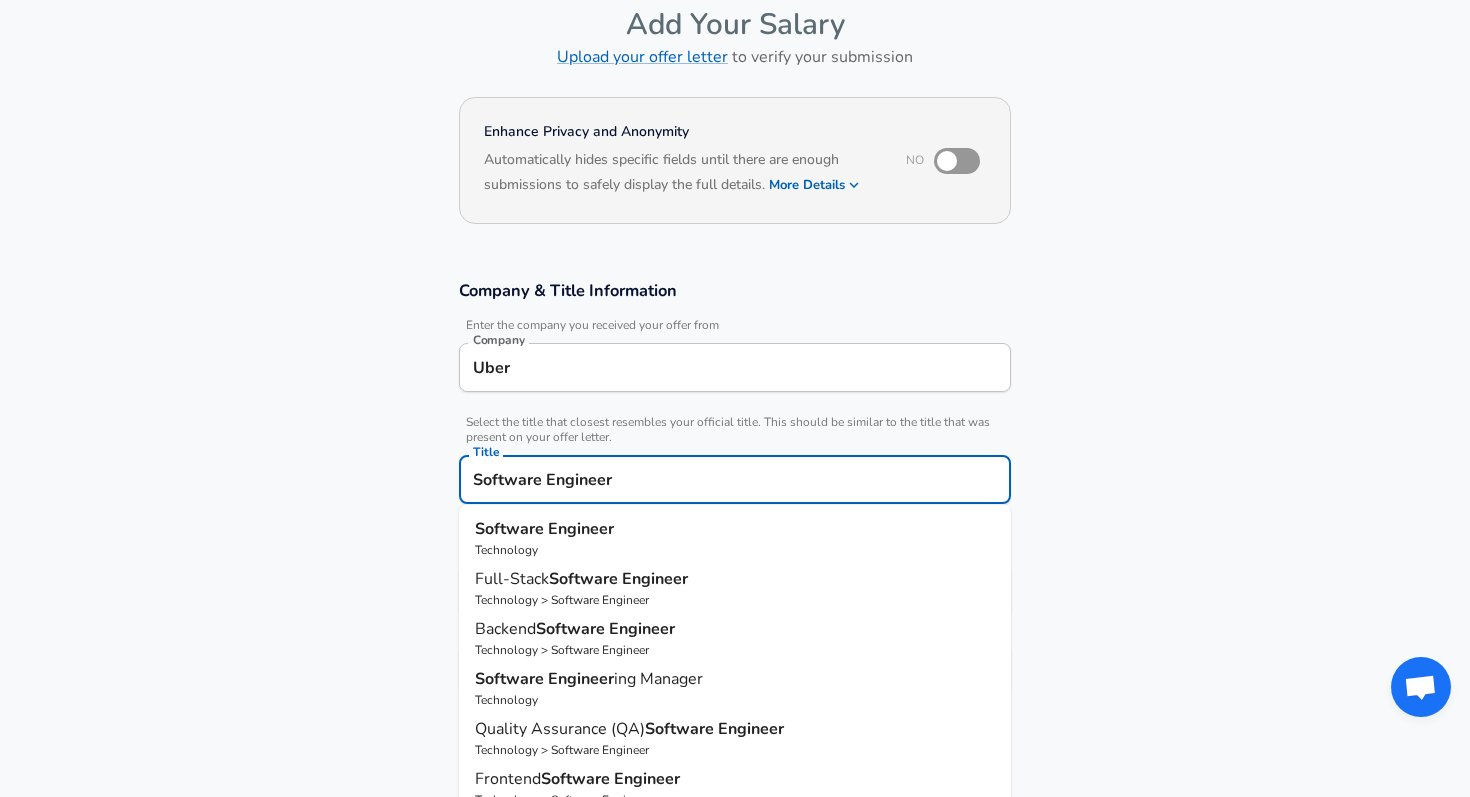 click on "Software Engineer" at bounding box center (735, 479) 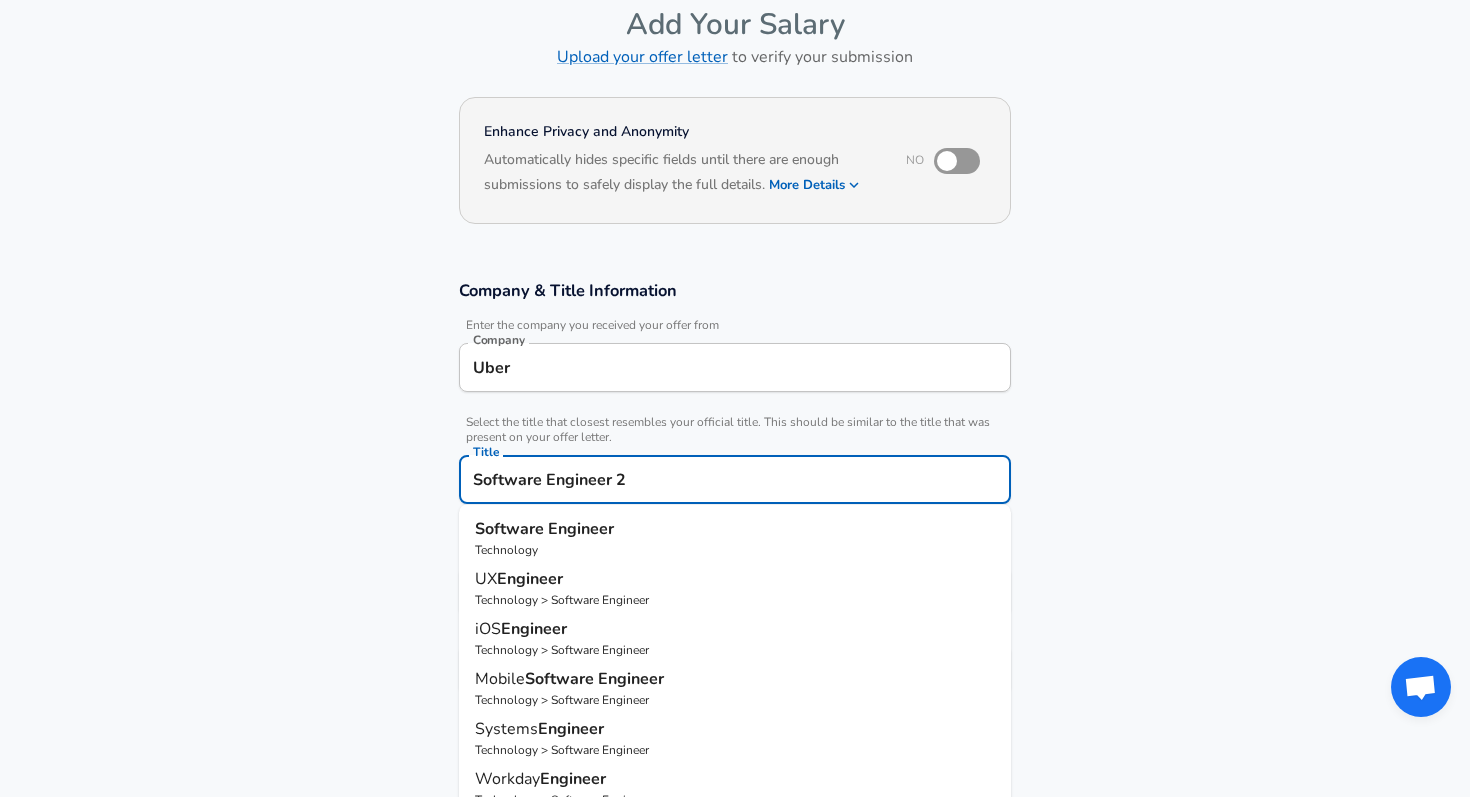 scroll, scrollTop: 197, scrollLeft: 0, axis: vertical 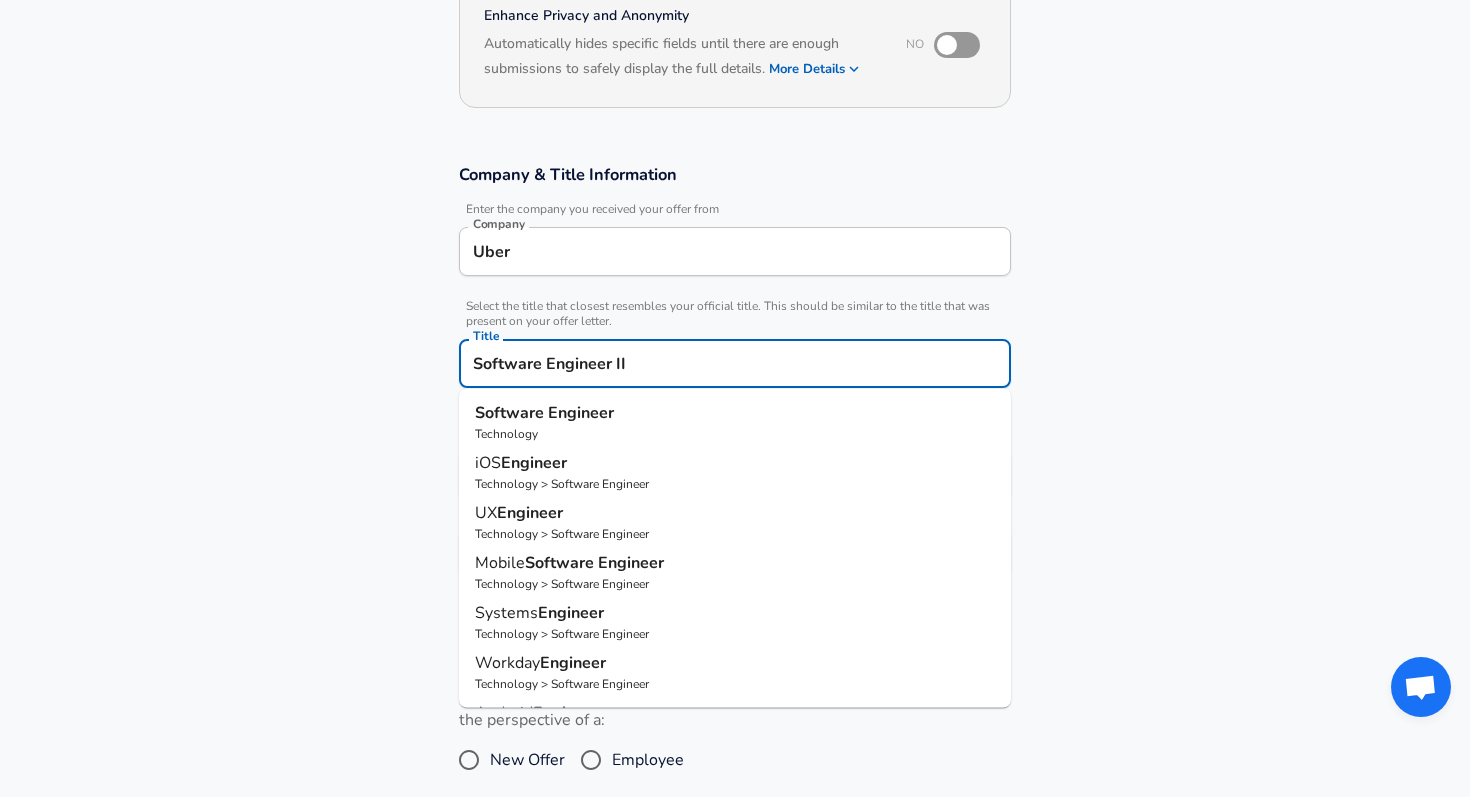 type on "iOS Engineer" 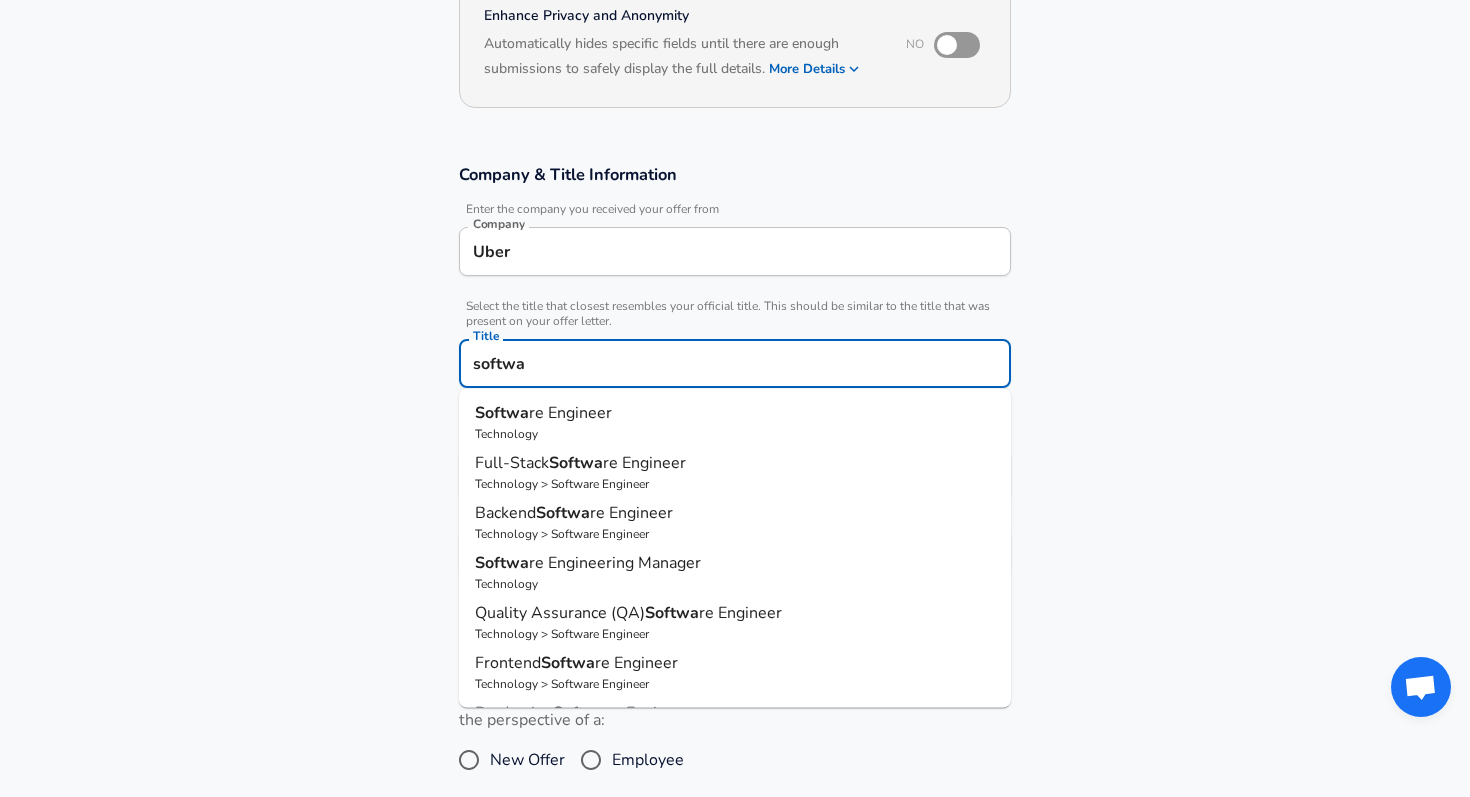 click on "Technology" at bounding box center [735, 434] 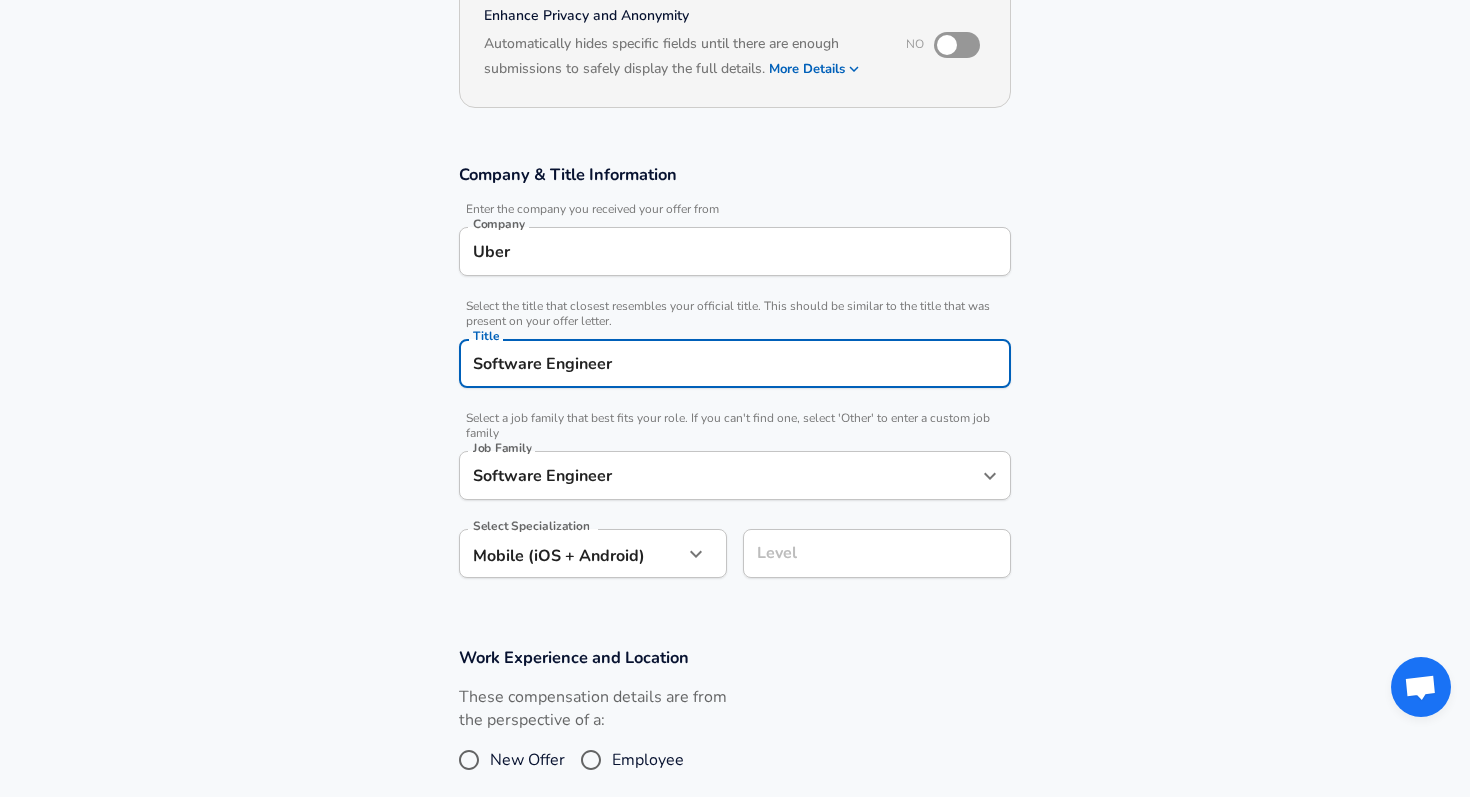 type on "Software Engineer" 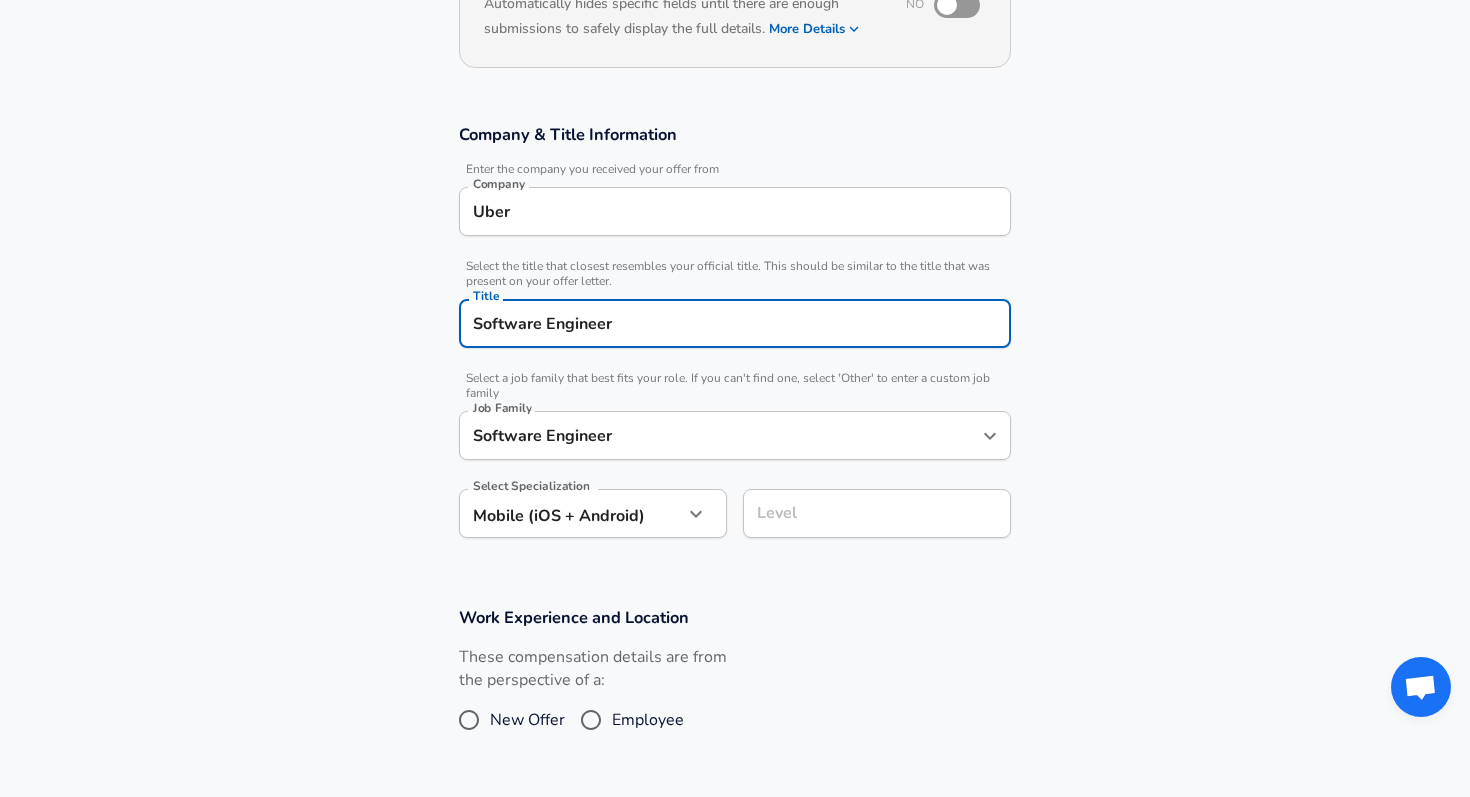 click on "Level" at bounding box center [877, 513] 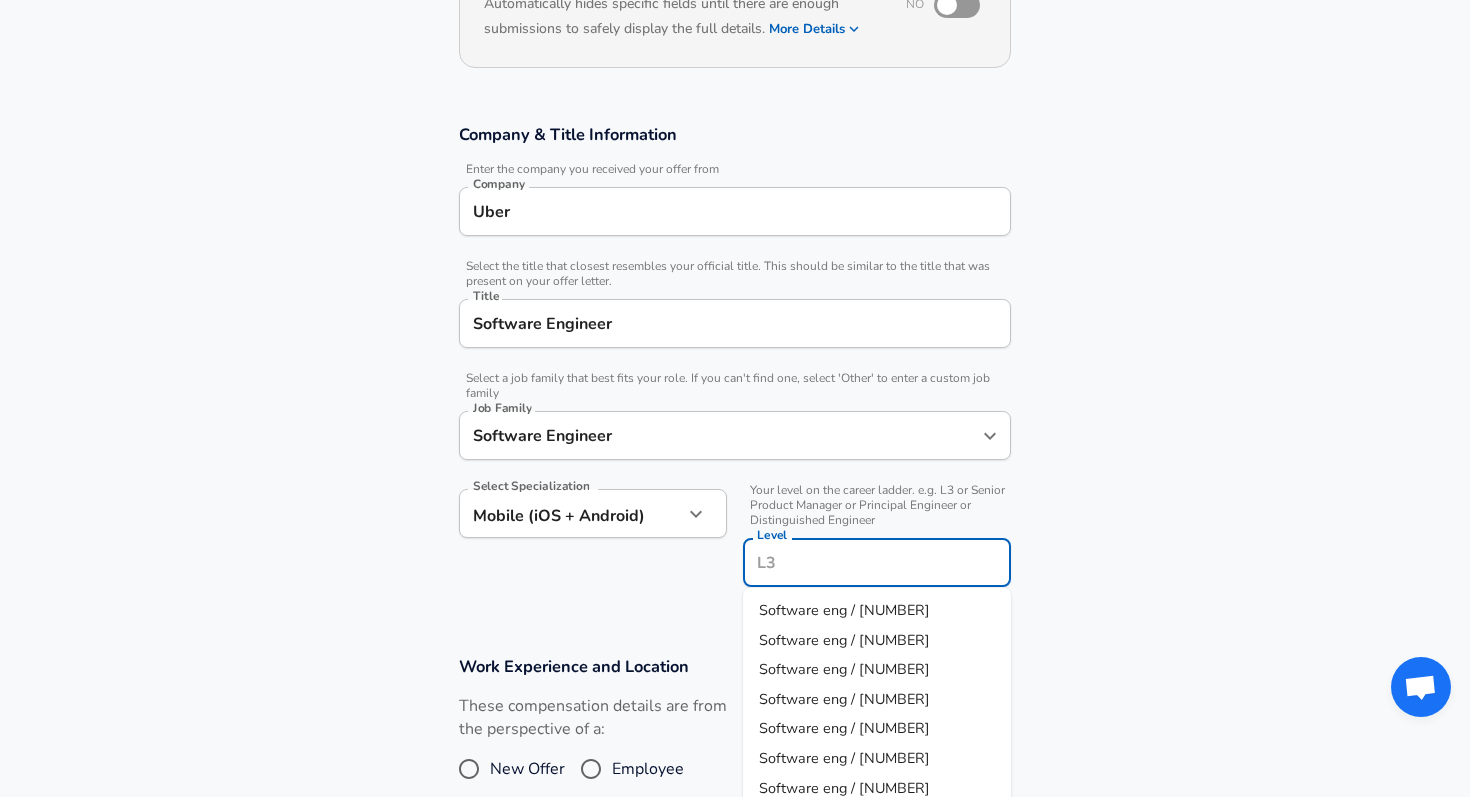 click on "Software eng / [NUMBER]" at bounding box center [844, 640] 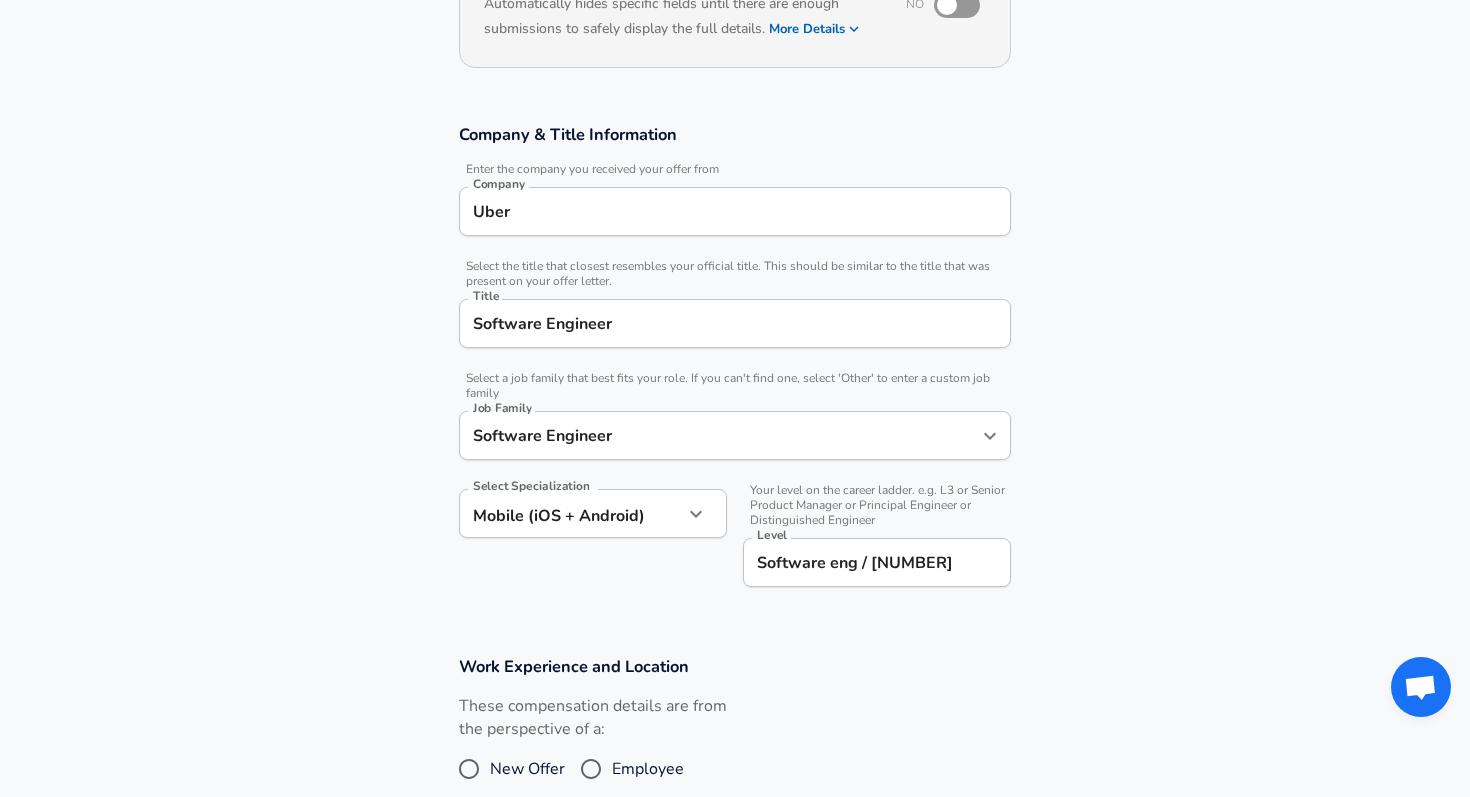 click on "Software eng" at bounding box center (735, 366) 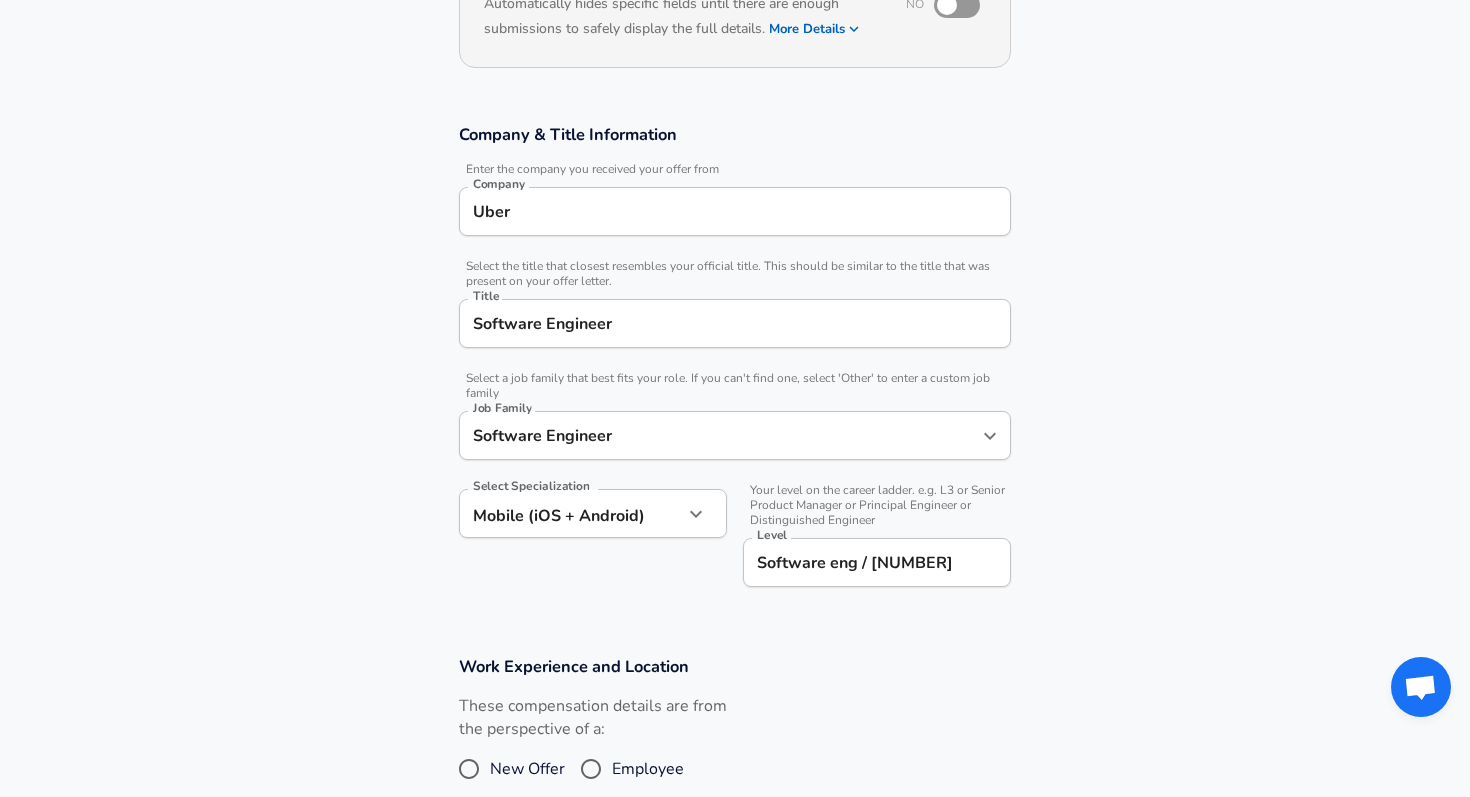 scroll, scrollTop: 316, scrollLeft: 0, axis: vertical 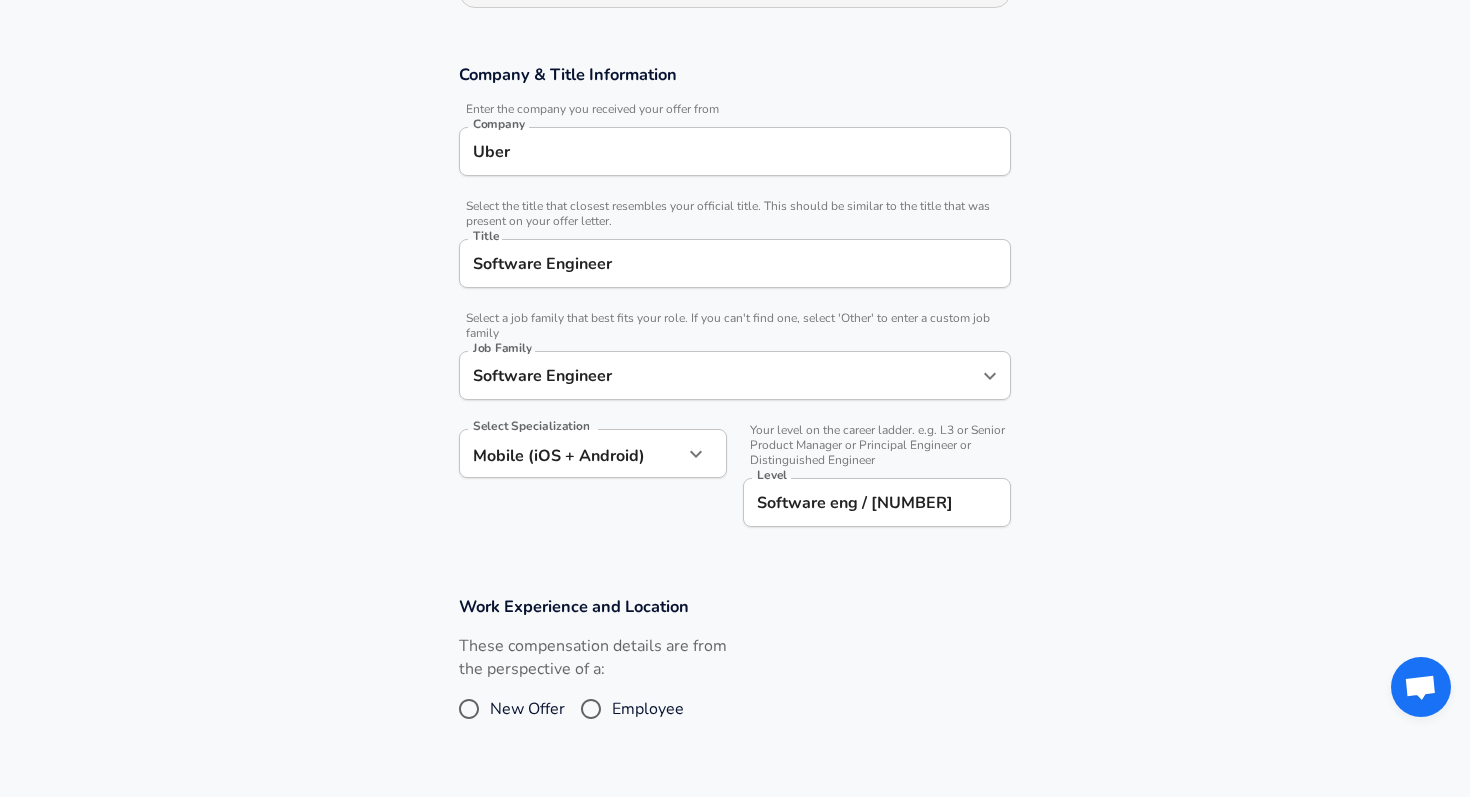 click on "Software eng" at bounding box center (735, 82) 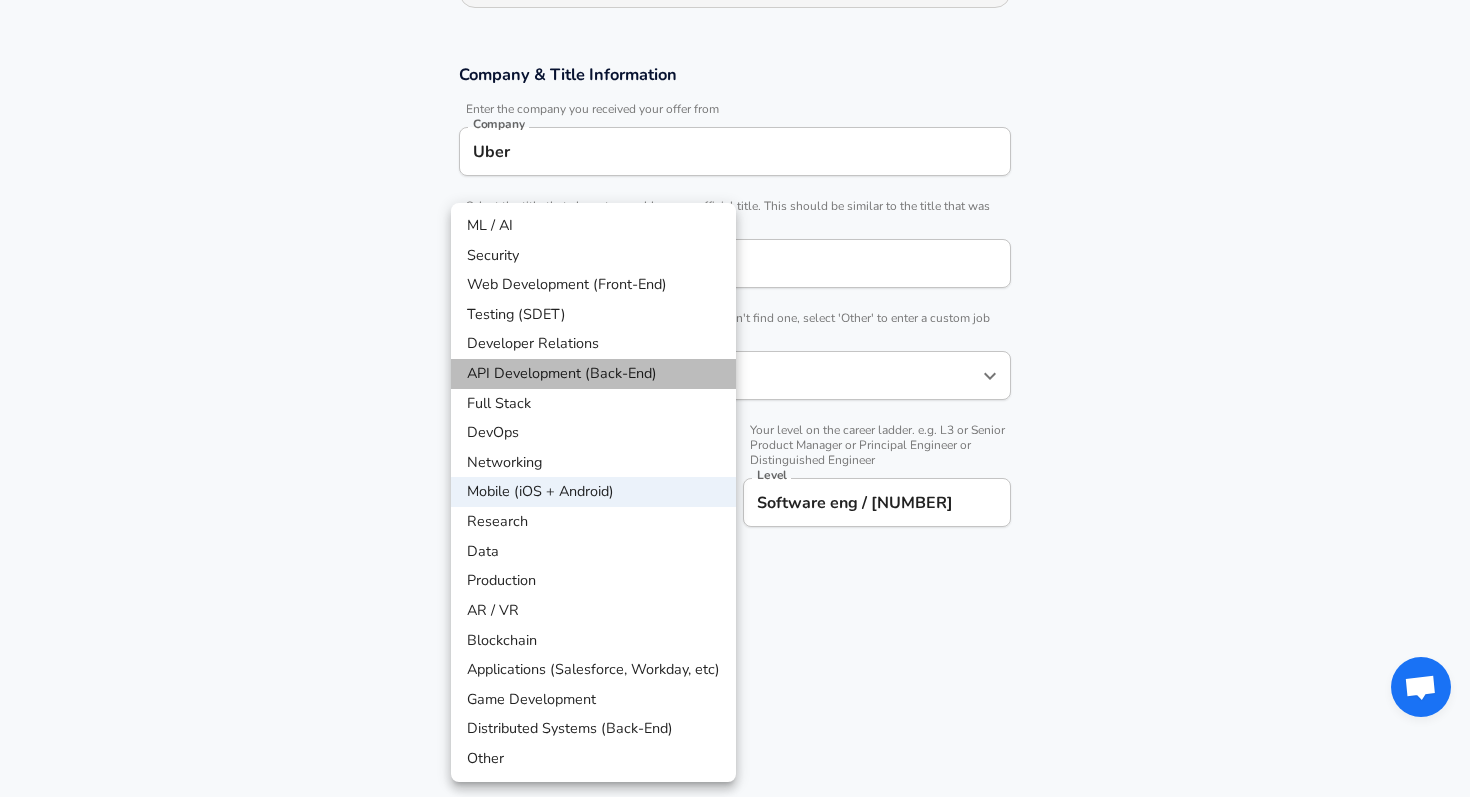 click on "API Development (Back-End)" at bounding box center [593, 374] 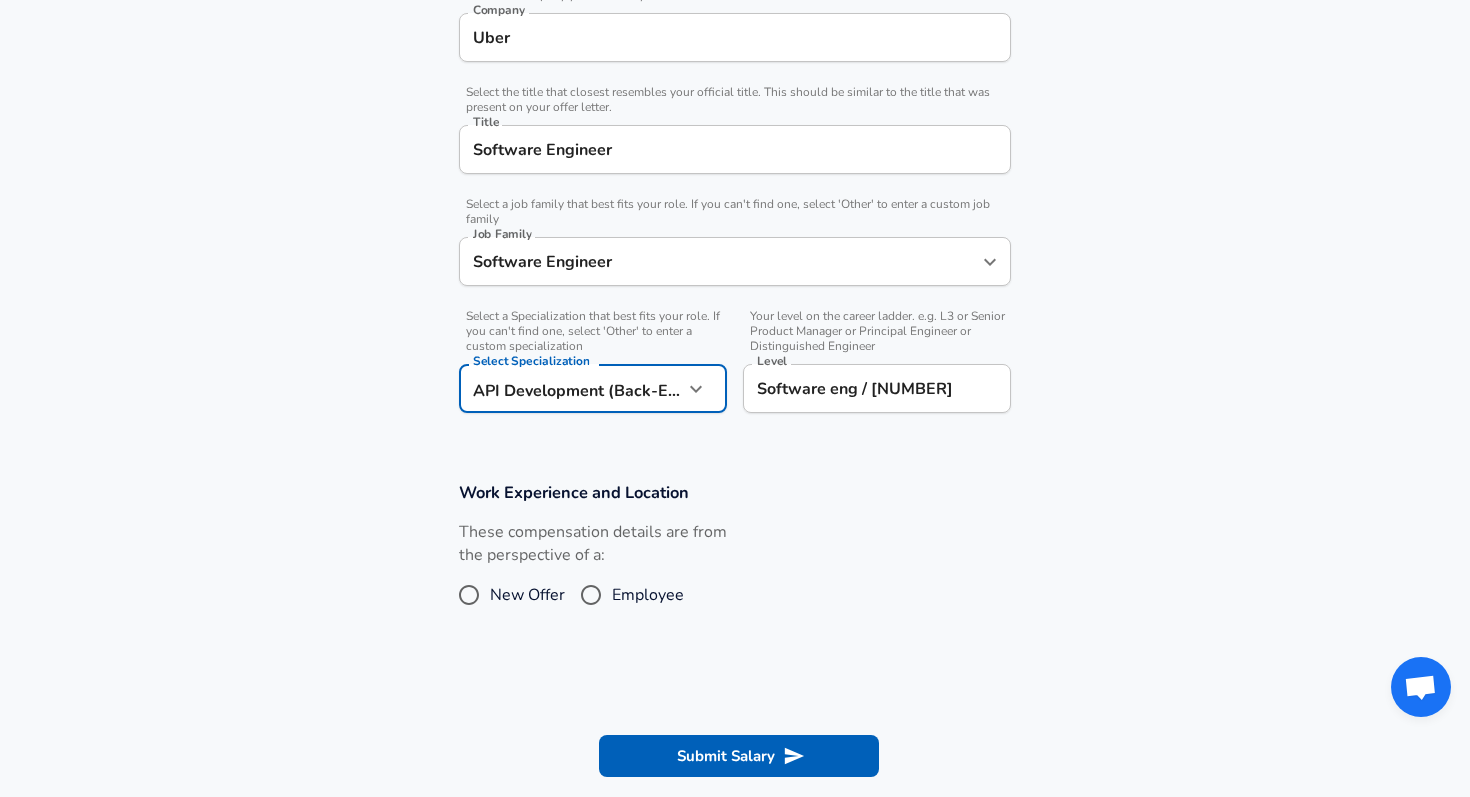 scroll, scrollTop: 474, scrollLeft: 0, axis: vertical 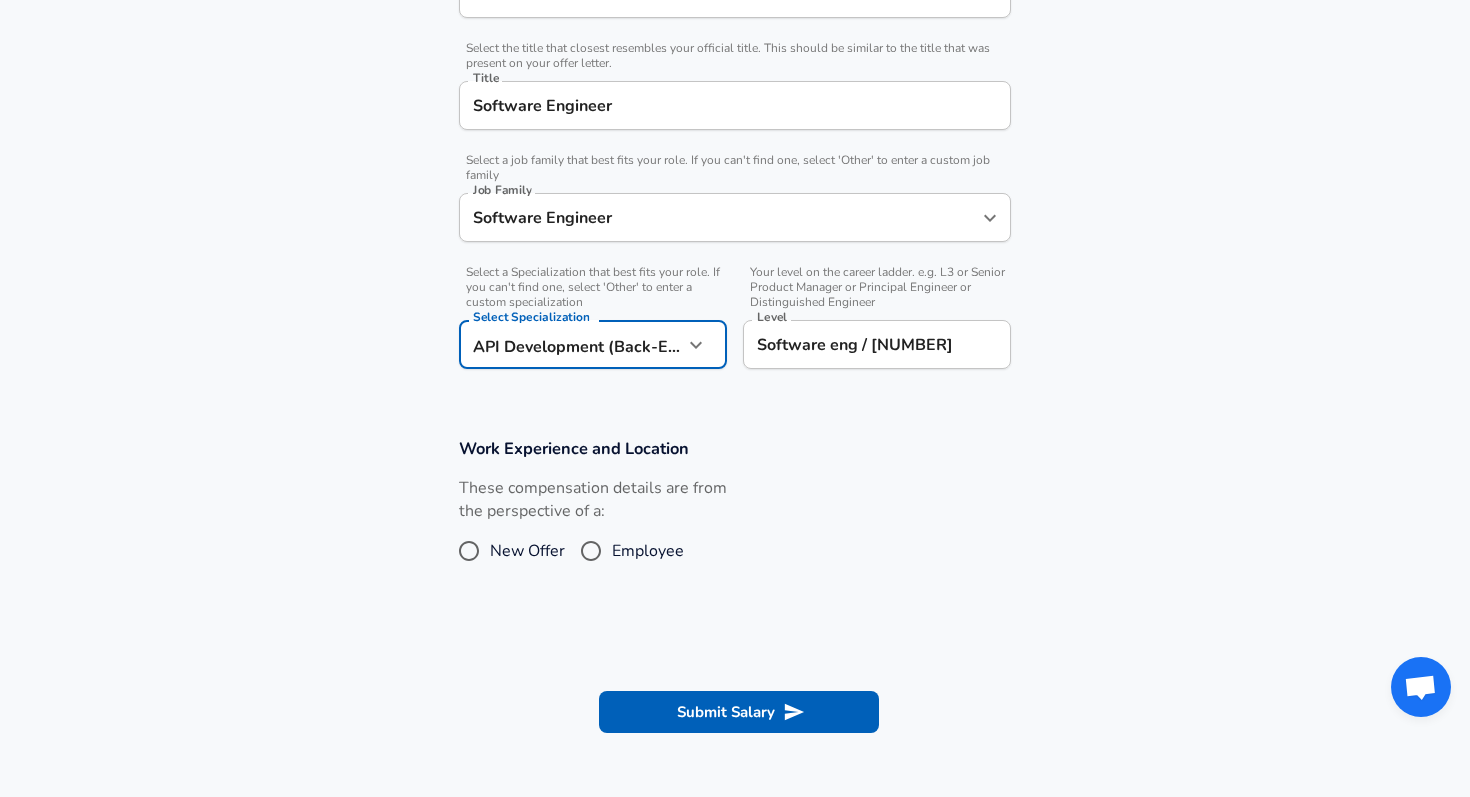 click on "New Offer" at bounding box center (527, 551) 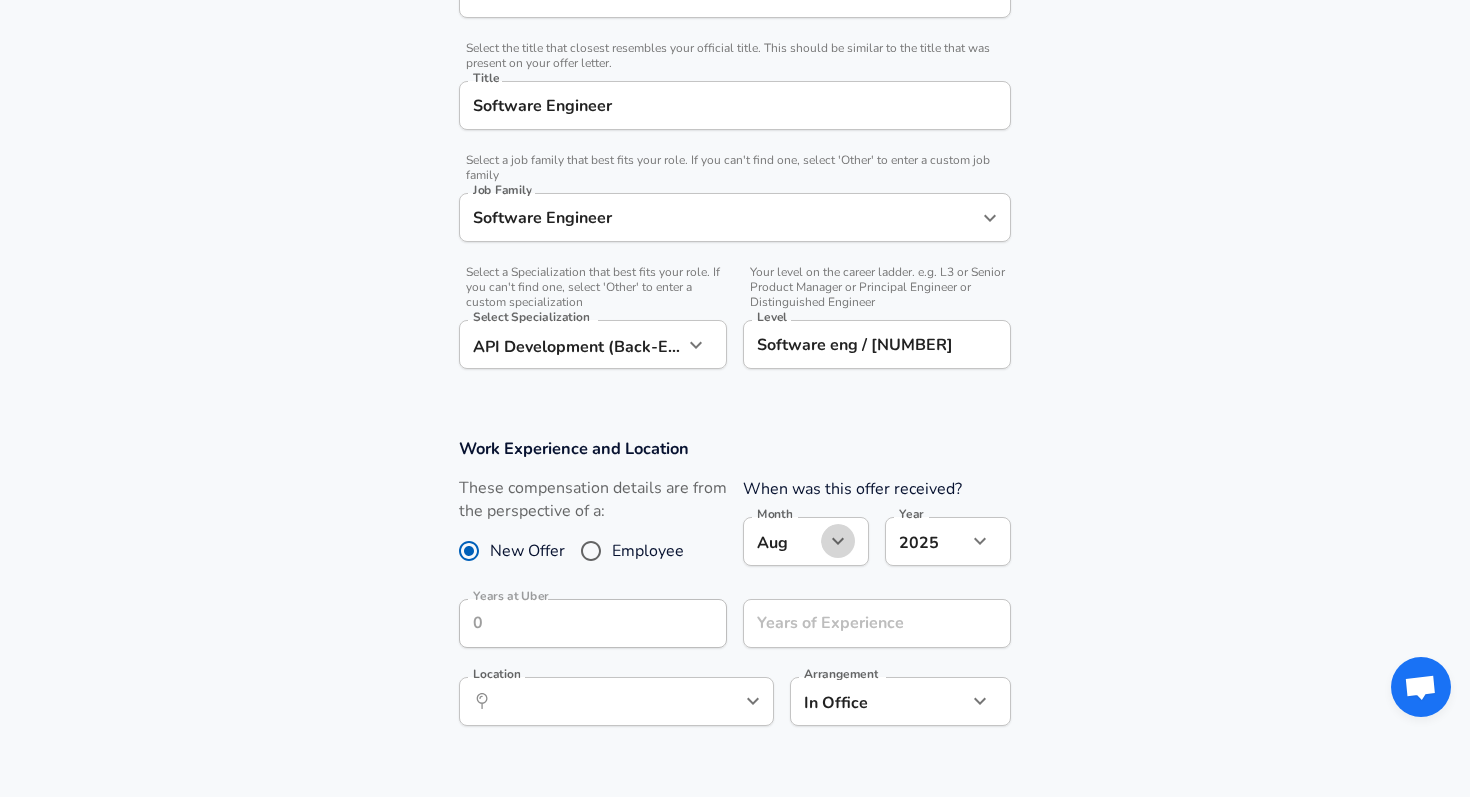 click 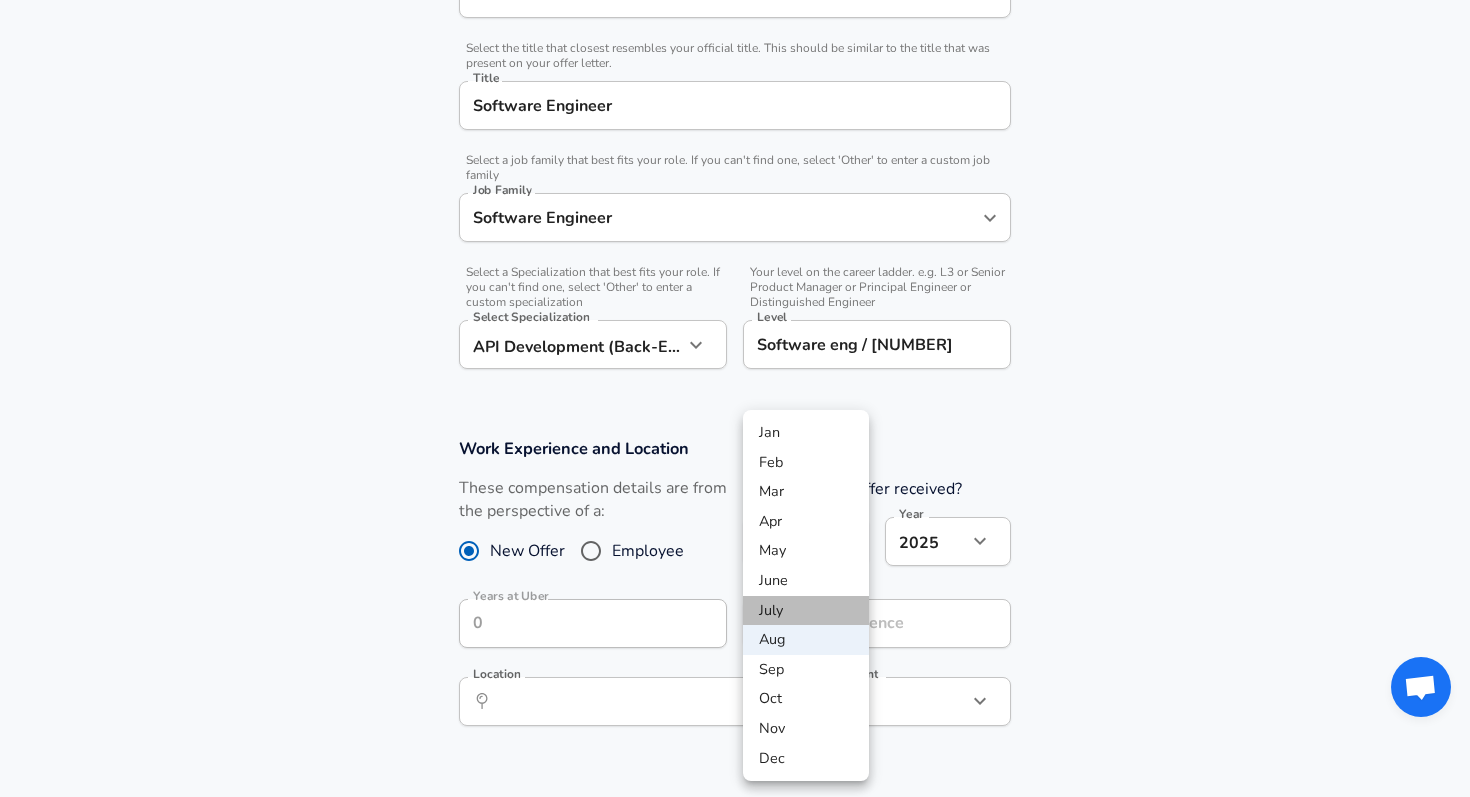 click on "July" at bounding box center (806, 611) 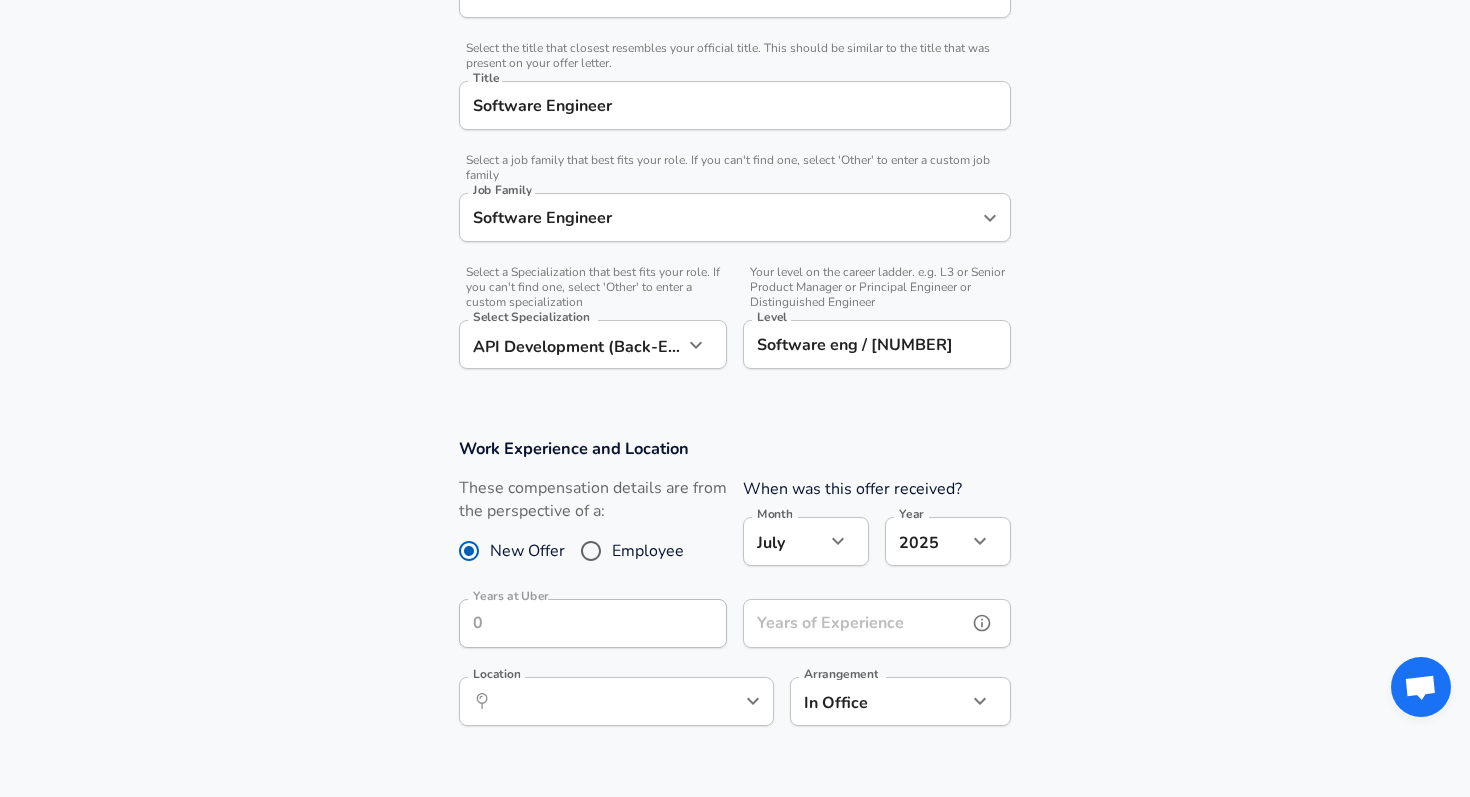 click on "Years of Experience Years of Experience" at bounding box center (877, 626) 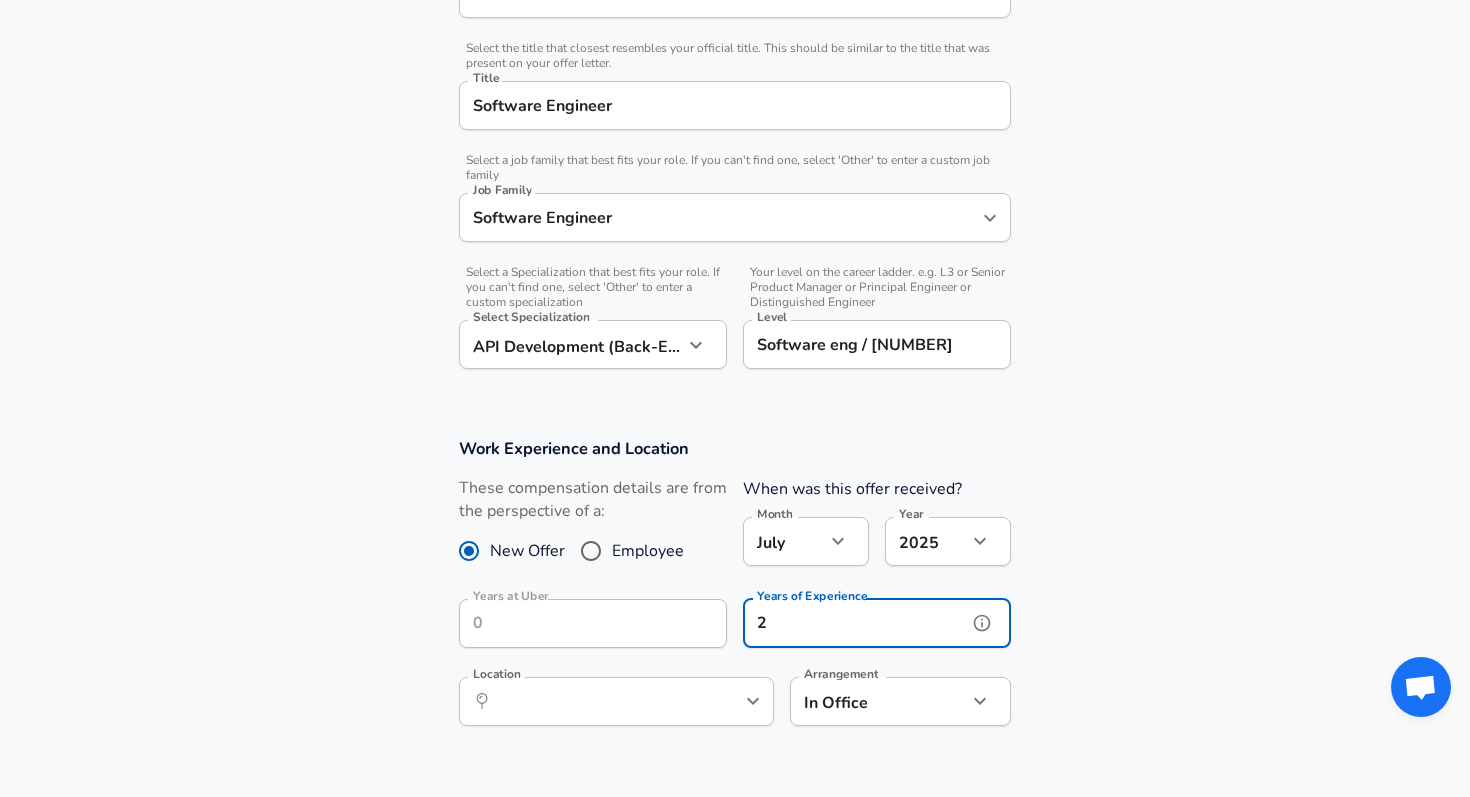 type on "2" 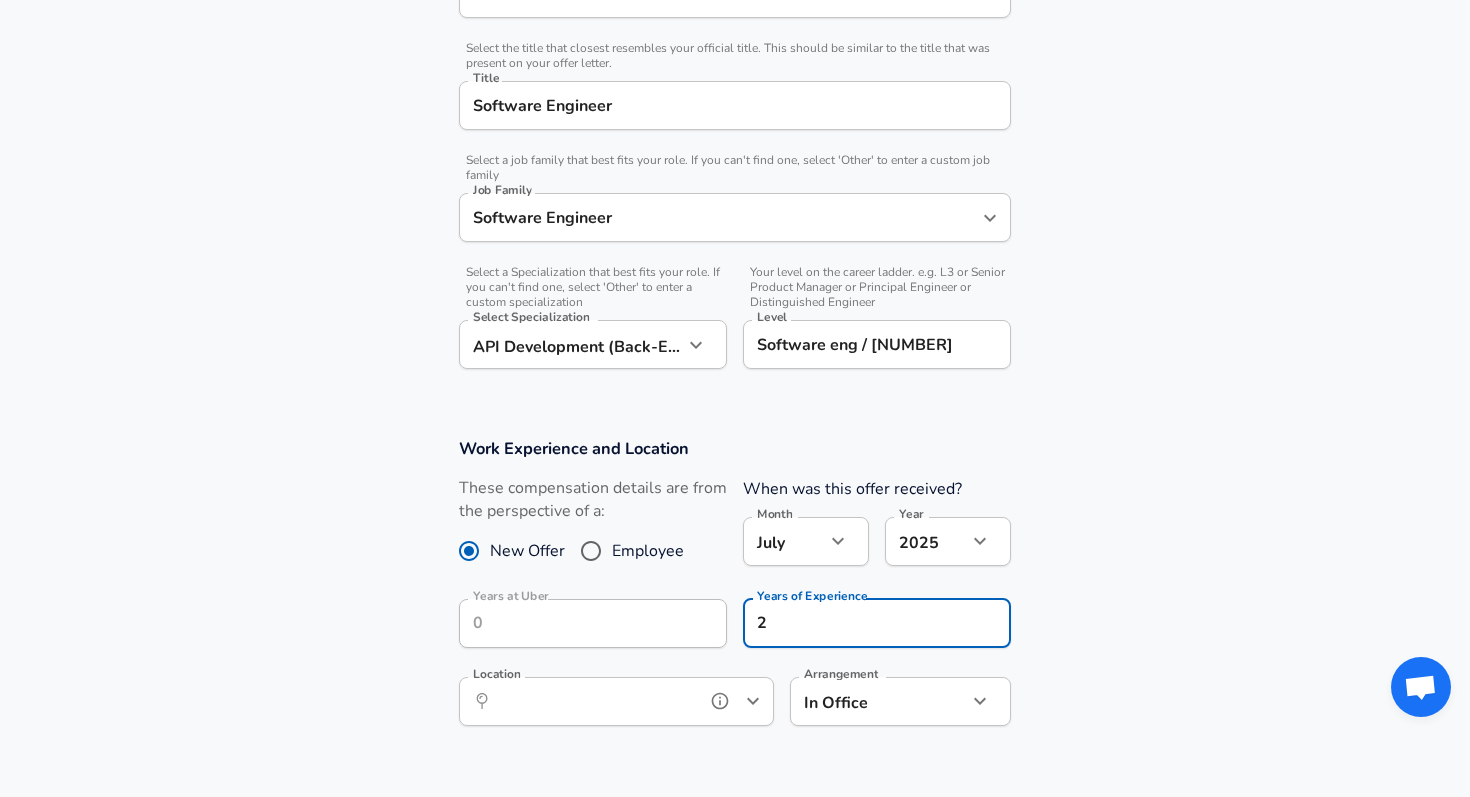 click on "Location" at bounding box center (594, 701) 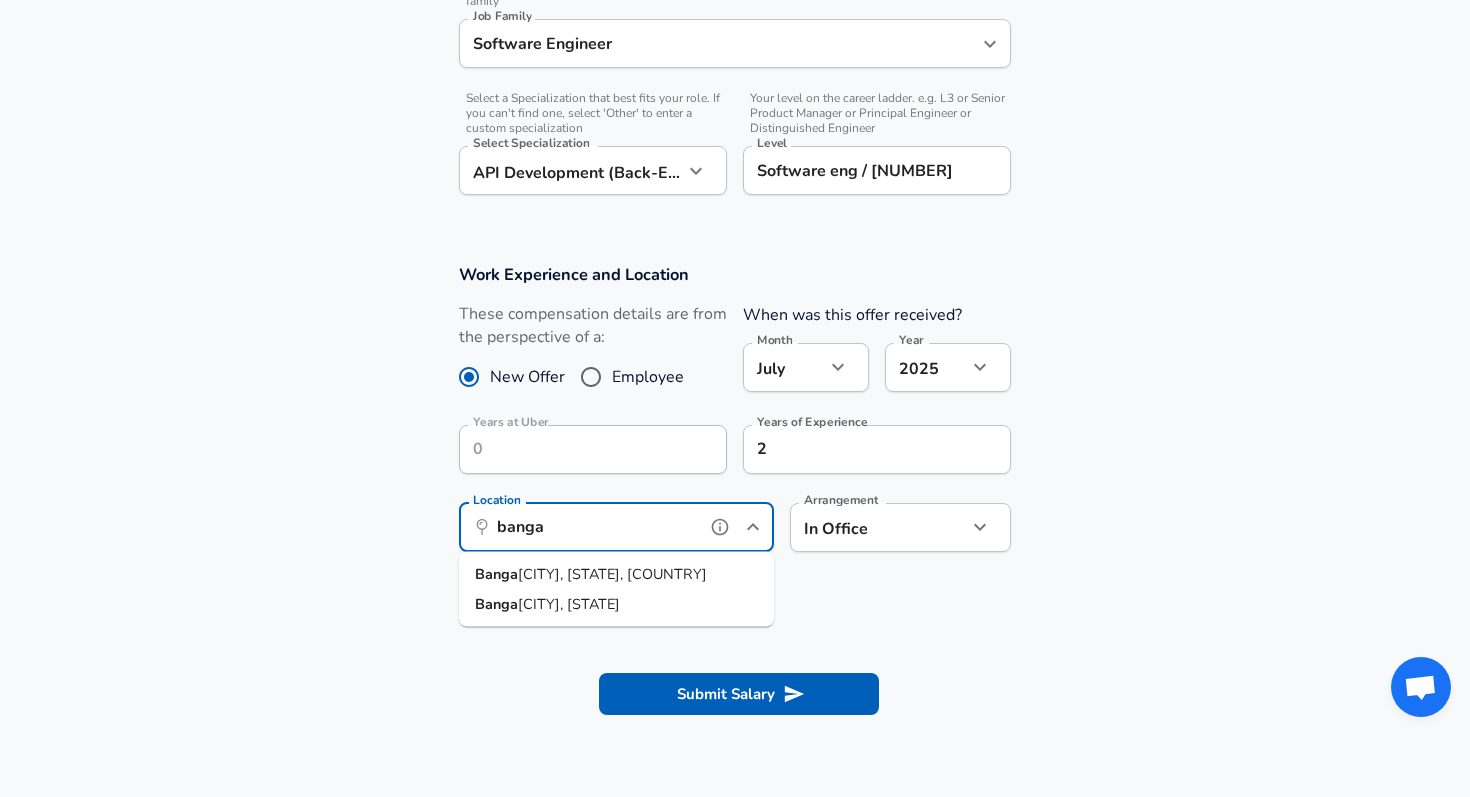 scroll, scrollTop: 661, scrollLeft: 0, axis: vertical 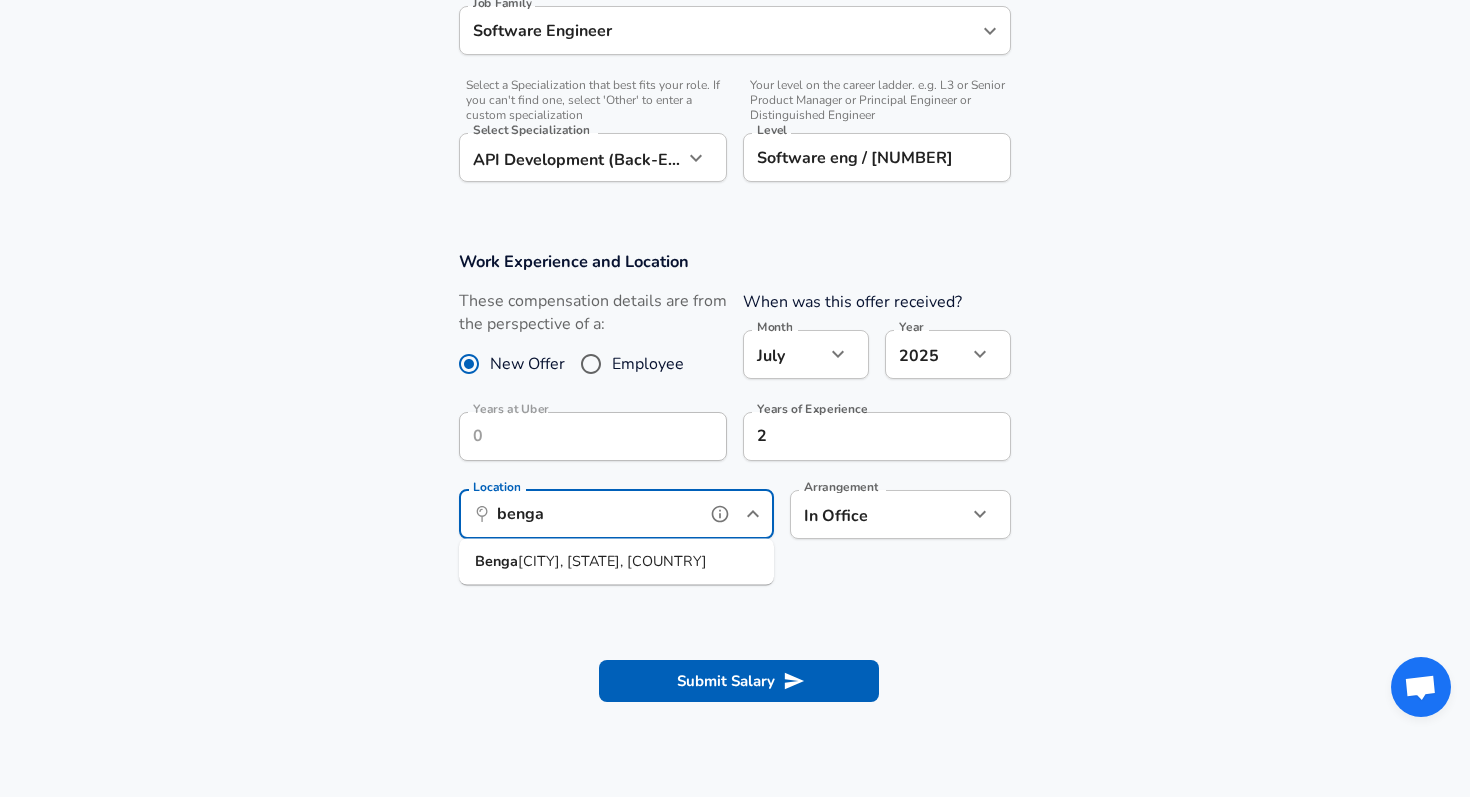 click on "[CITY], [STATE], [COUNTRY]" at bounding box center [591, 562] 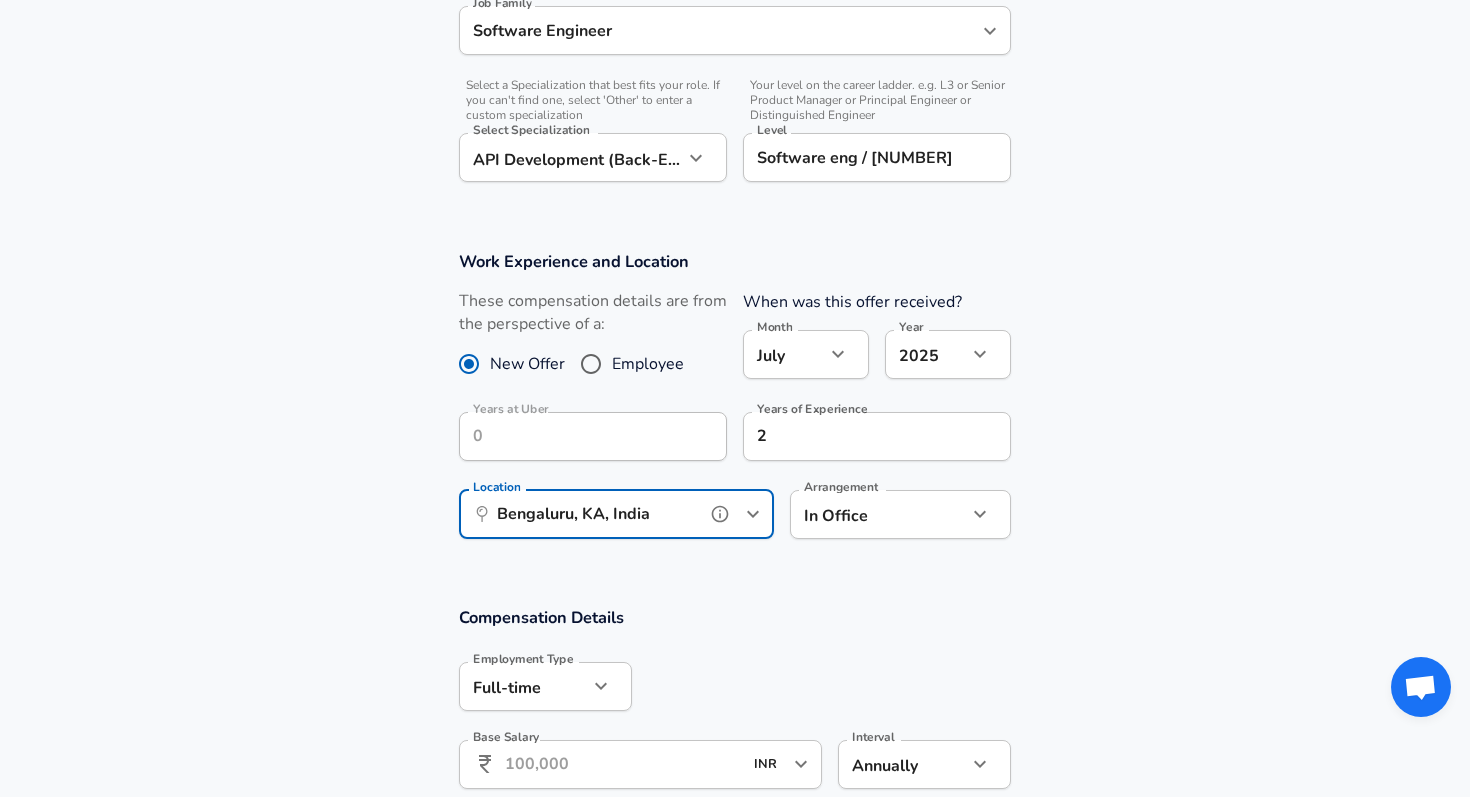 type on "Bengaluru, KA, India" 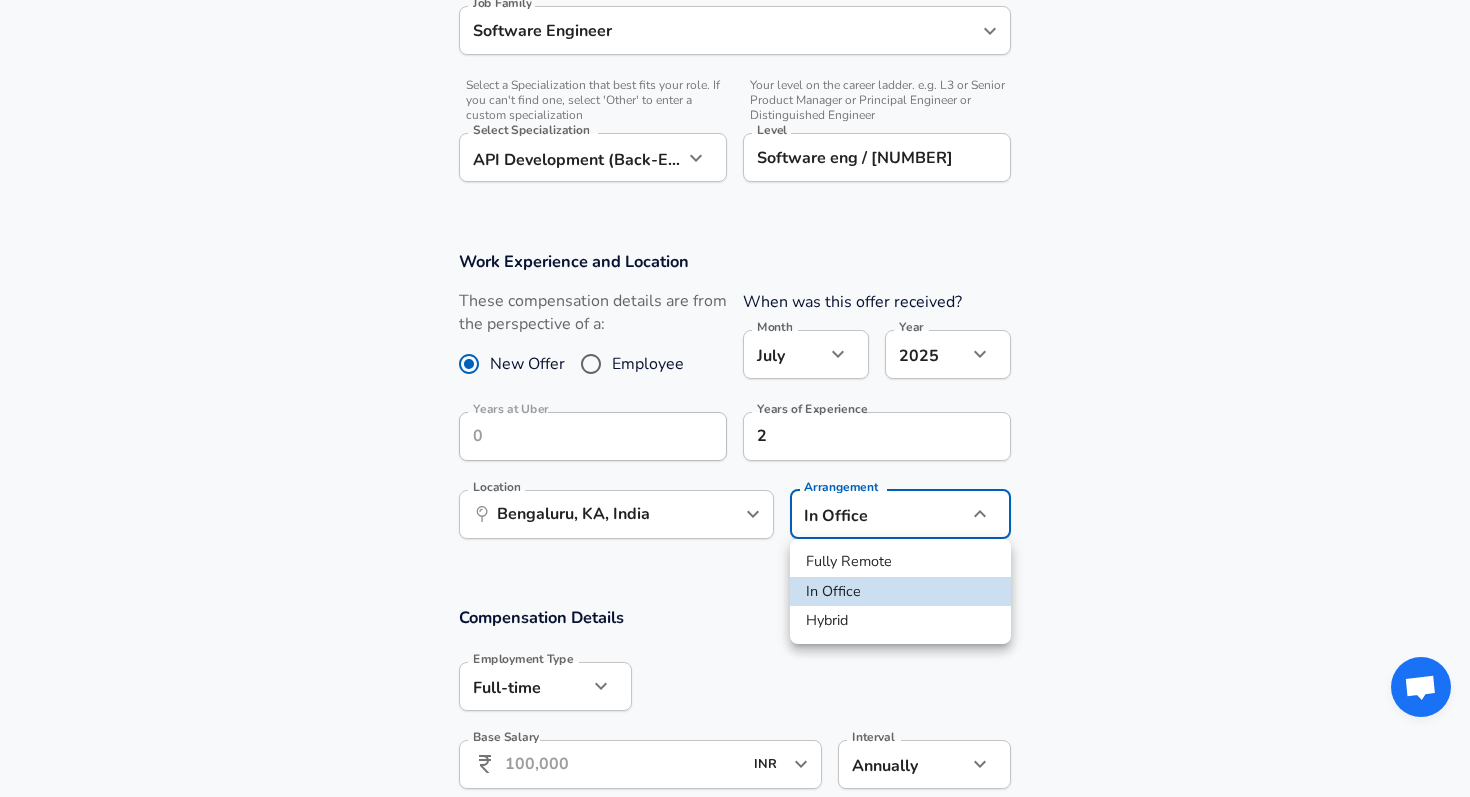 click on "Software eng" at bounding box center [735, -263] 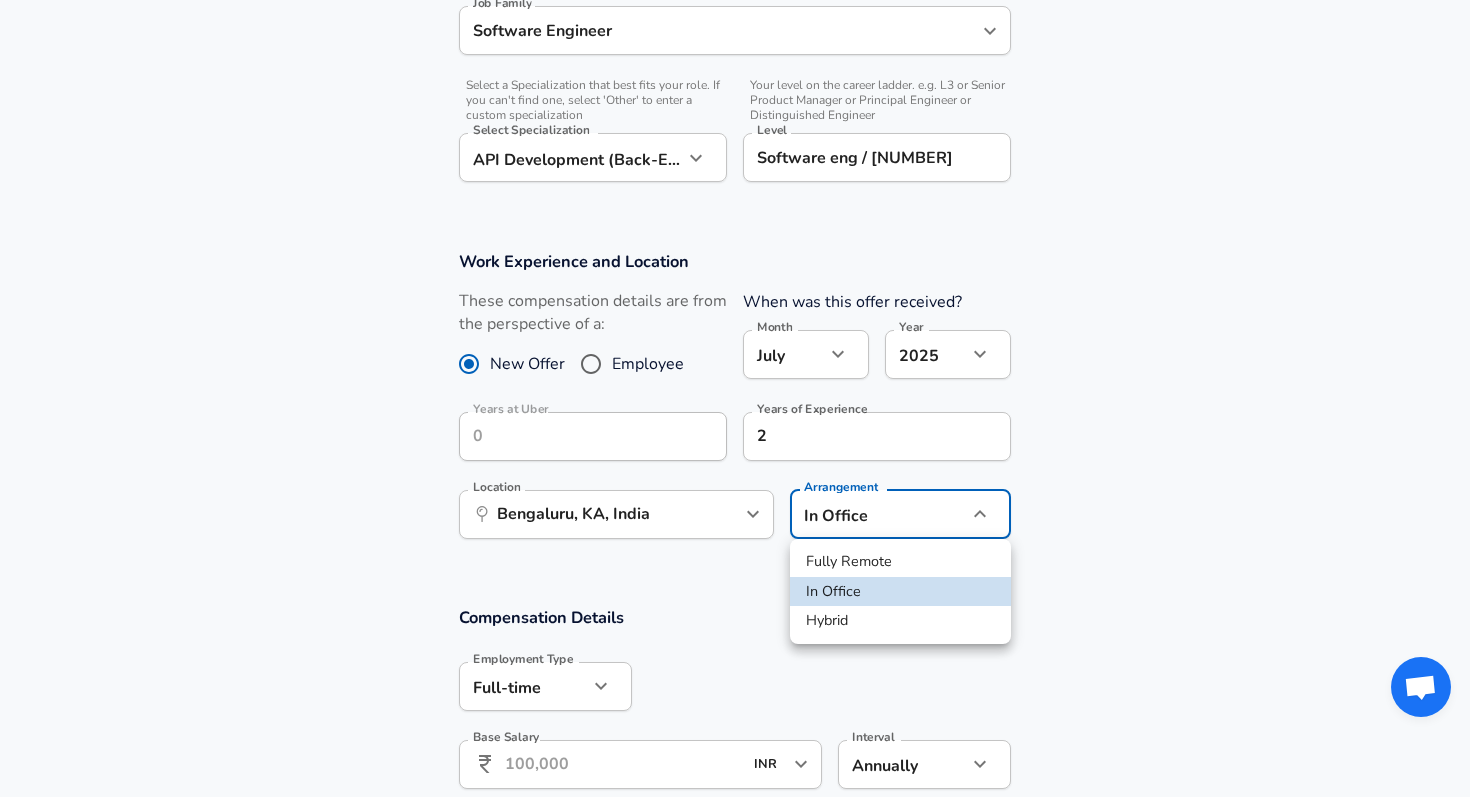 click on "Hybrid" at bounding box center [900, 621] 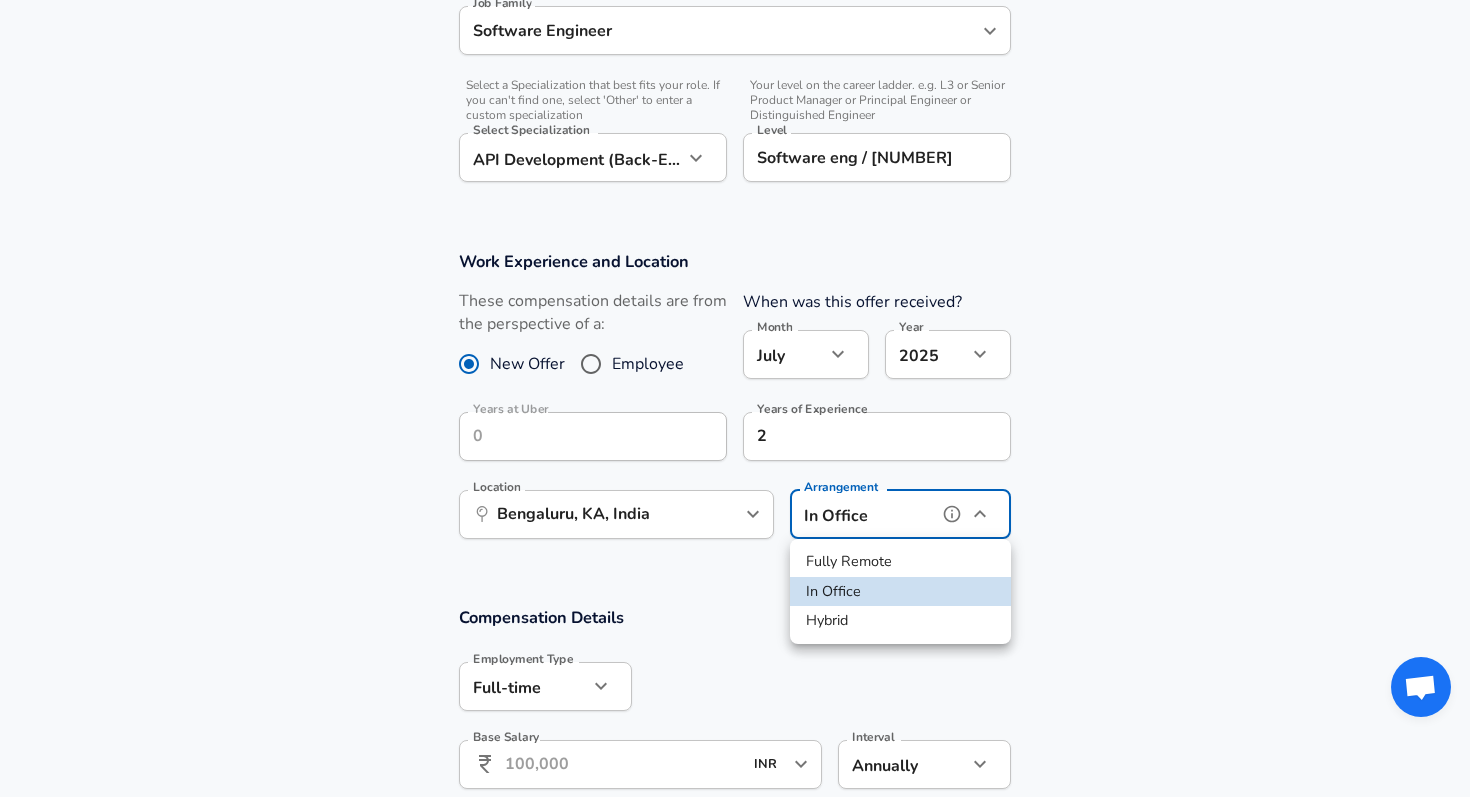 type on "hybrid" 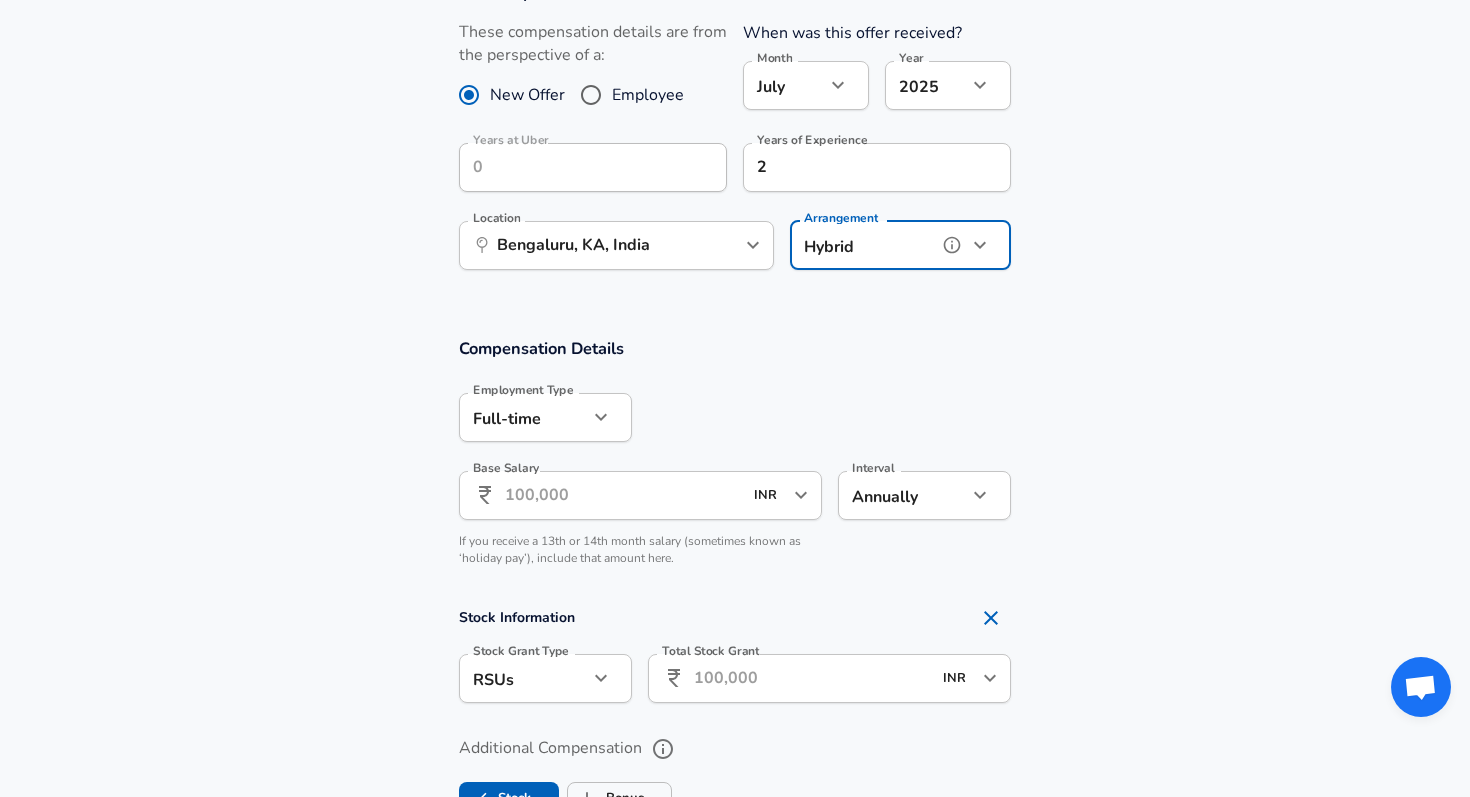 scroll, scrollTop: 955, scrollLeft: 0, axis: vertical 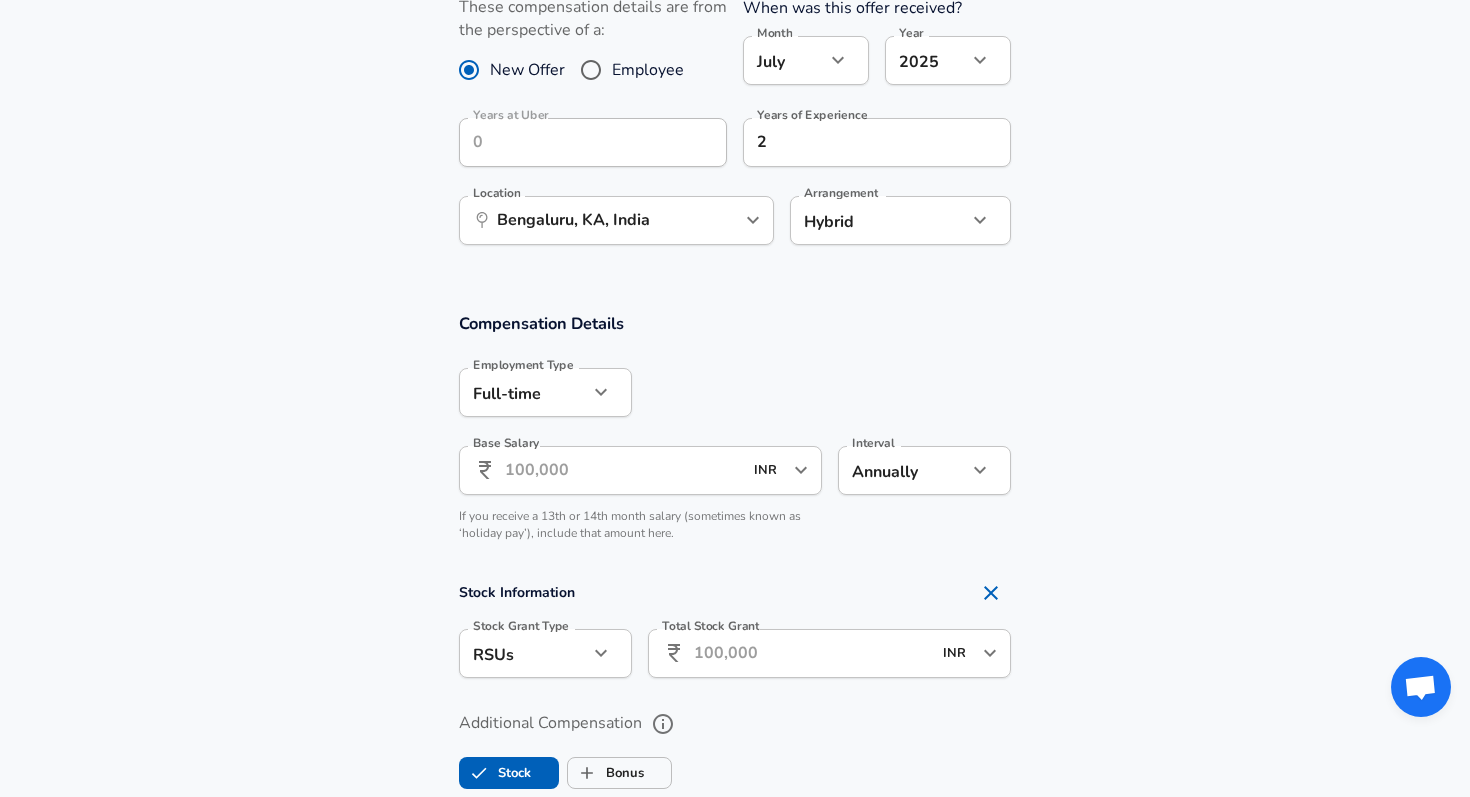 click on "Base Salary" at bounding box center [623, 470] 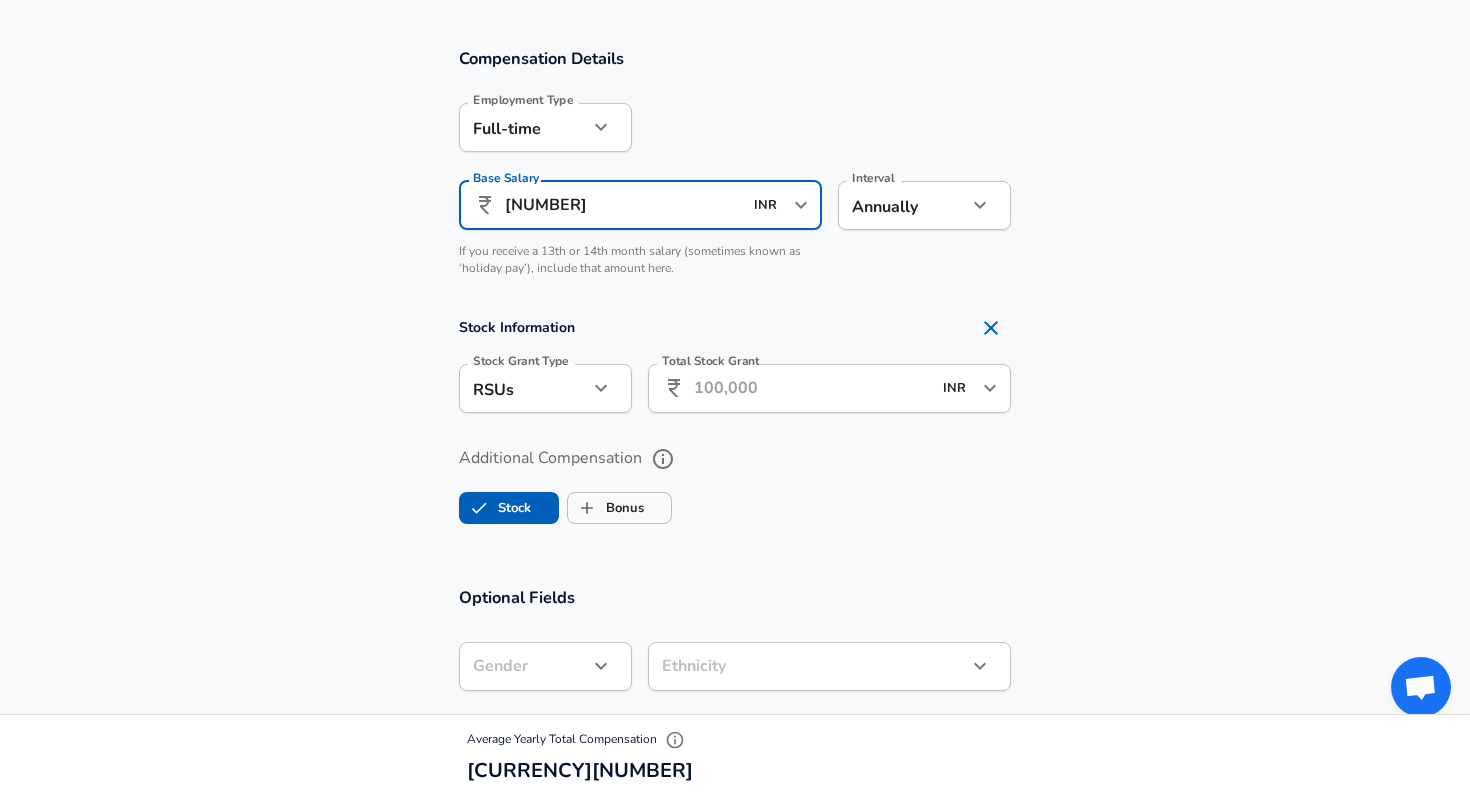 scroll, scrollTop: 1223, scrollLeft: 0, axis: vertical 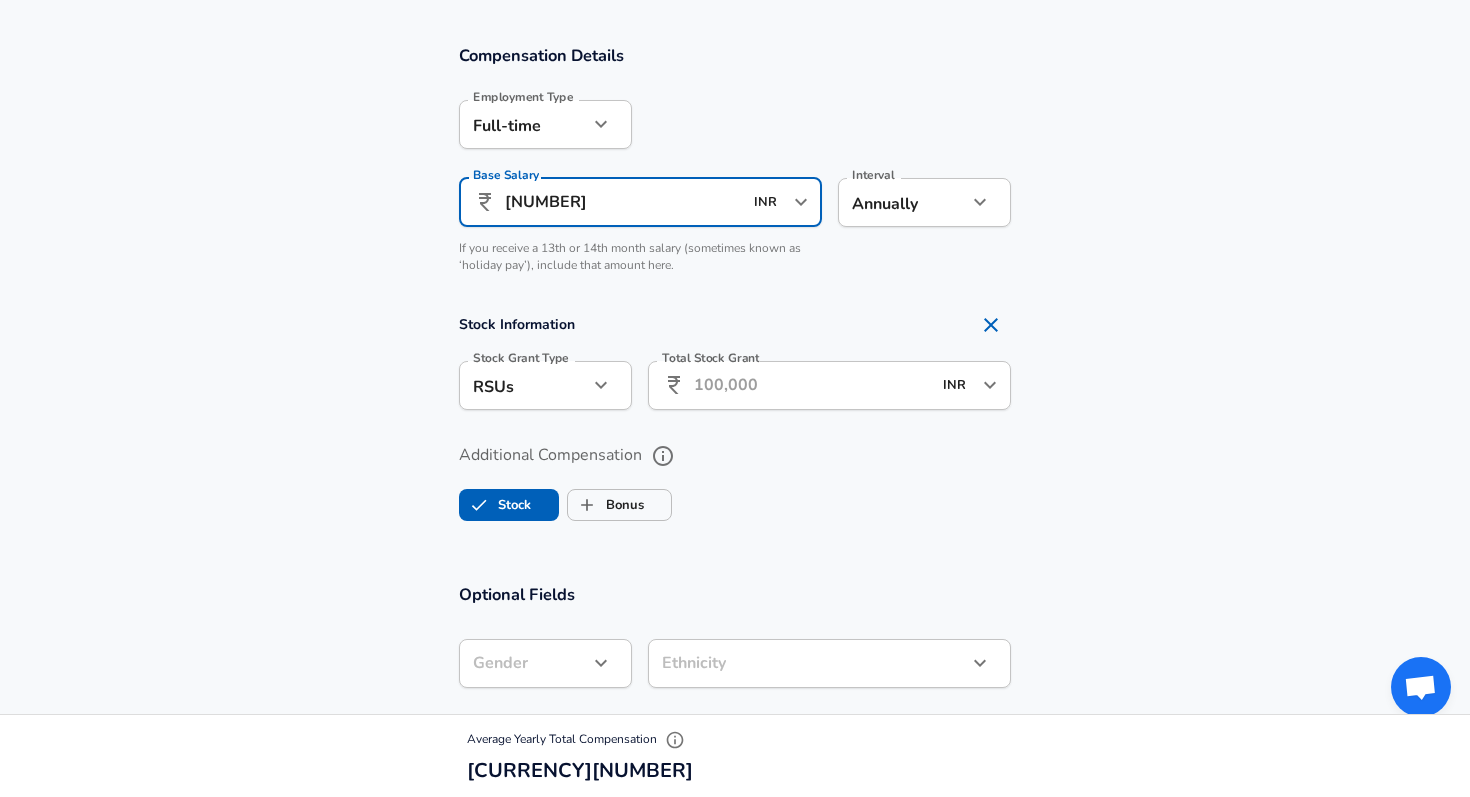 type on "[NUMBER]" 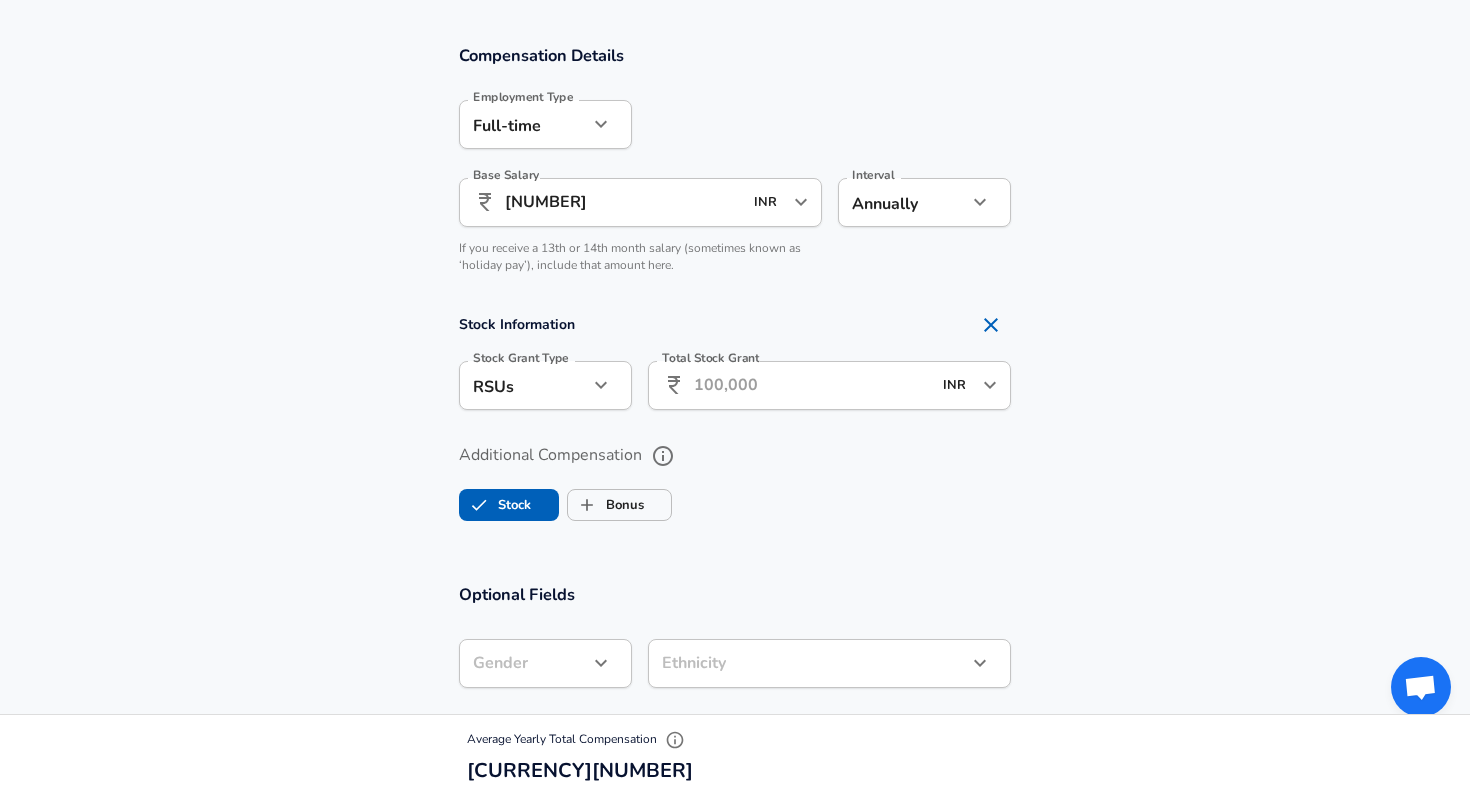 click on "RSUs stock Stock Grant Type" at bounding box center [545, 385] 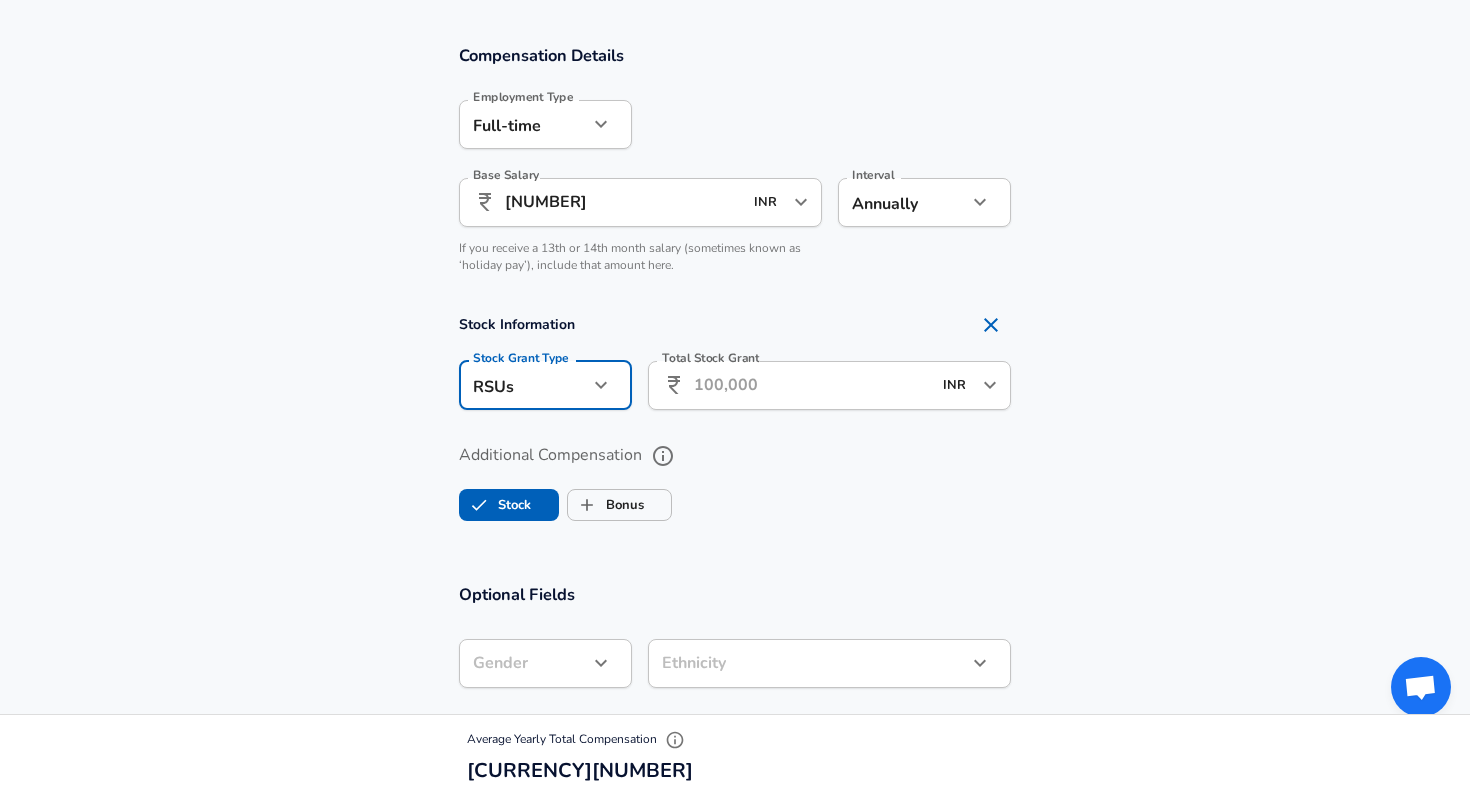 click 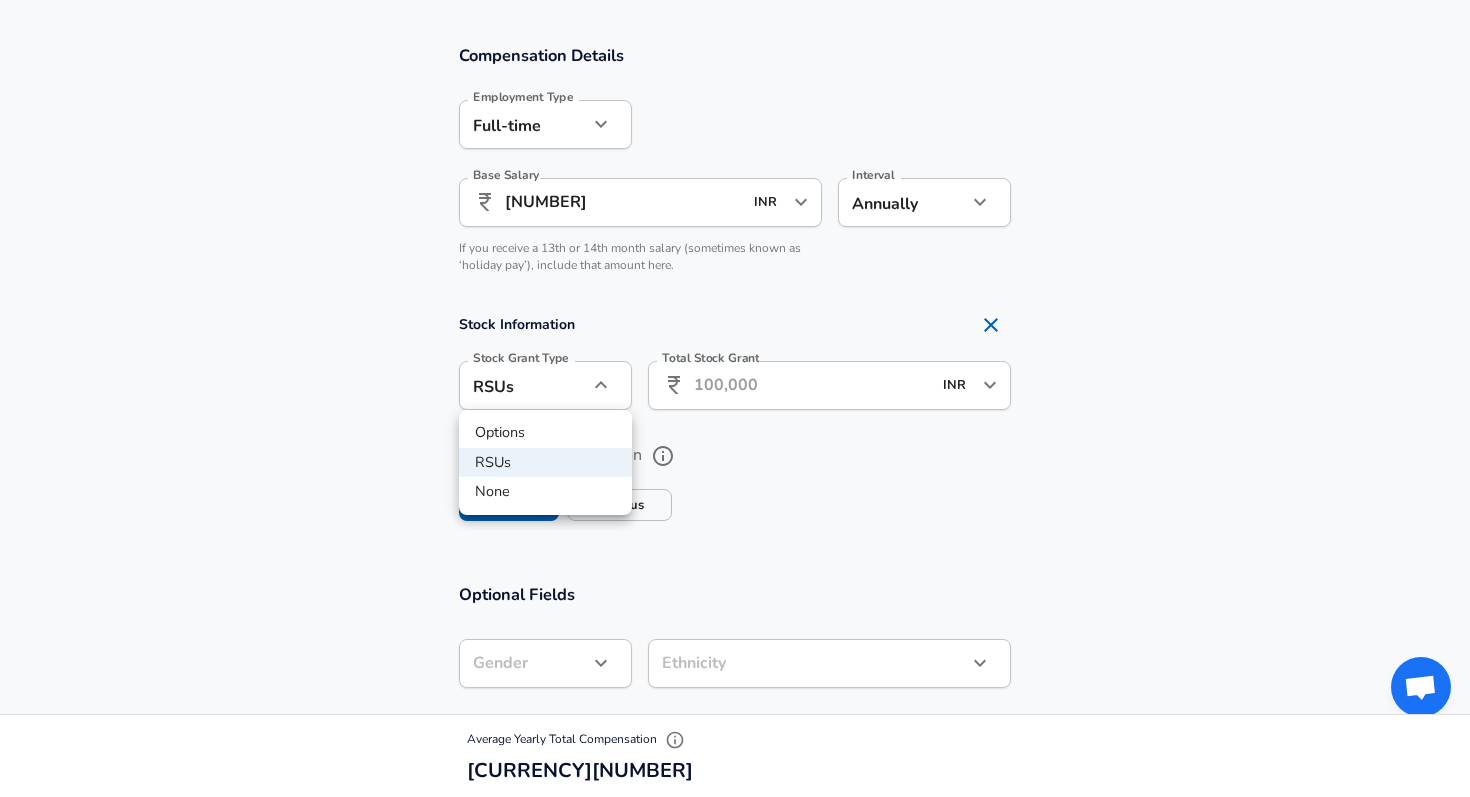 click at bounding box center [735, 398] 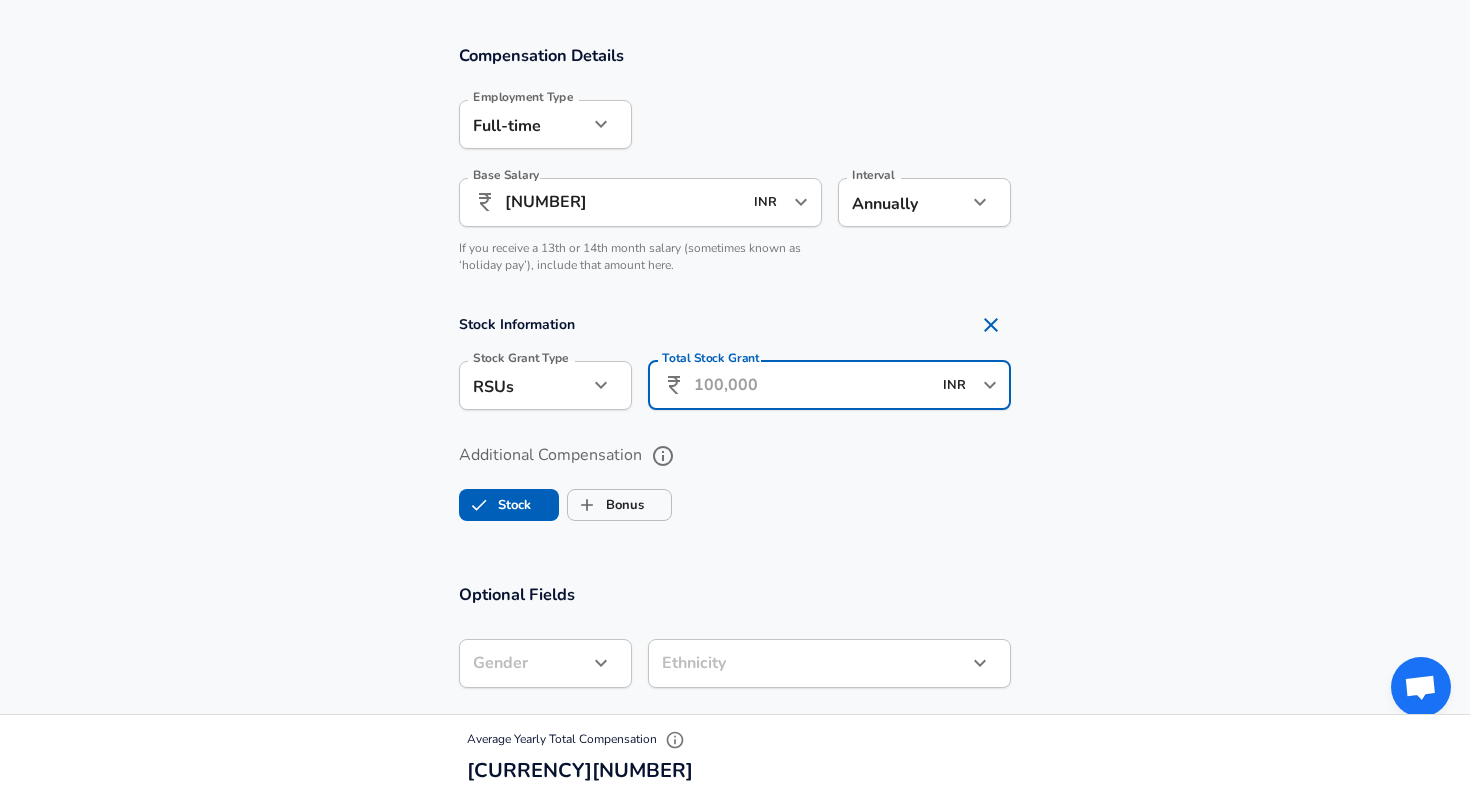 click on "Total Stock Grant" at bounding box center [812, 385] 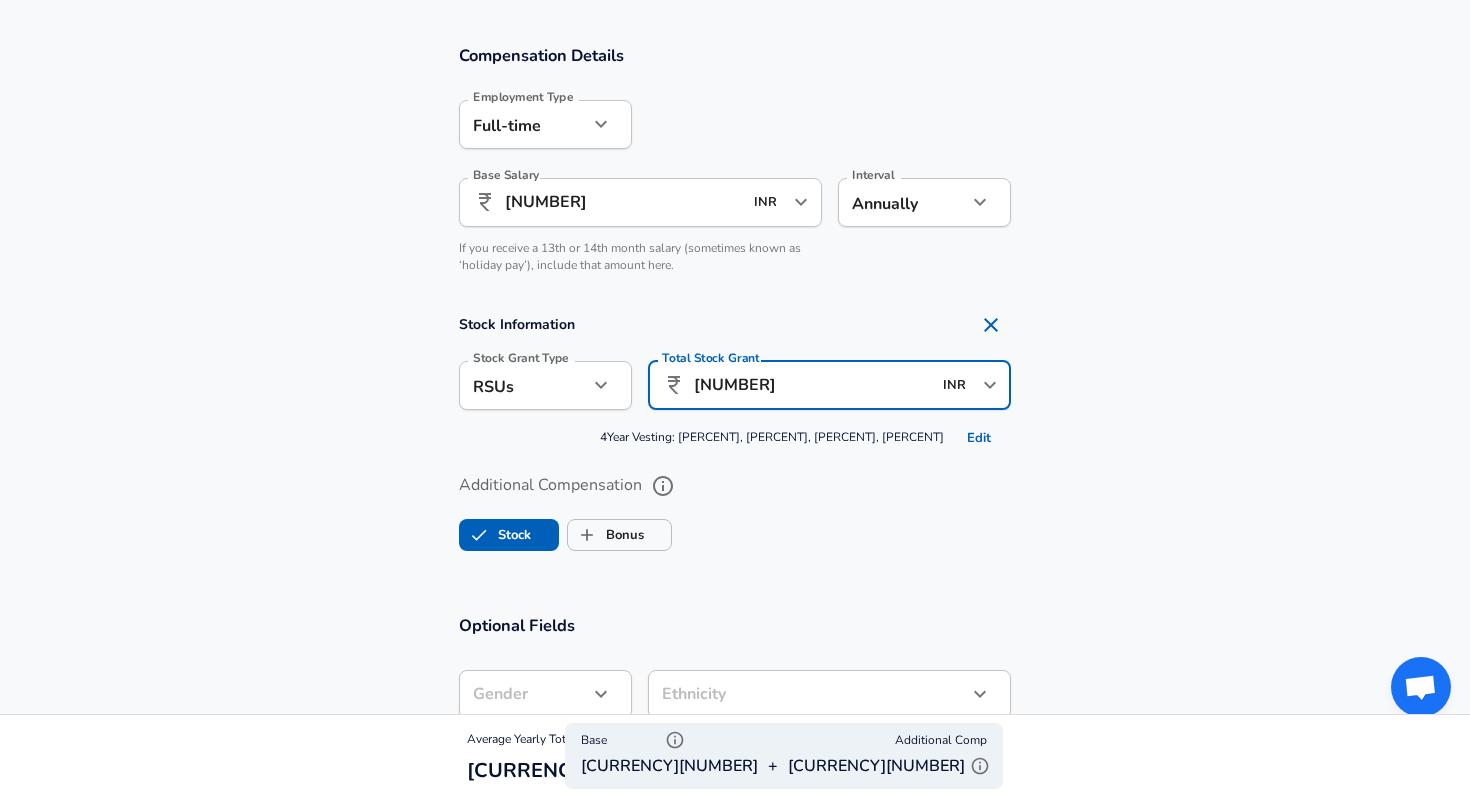 click on "[NUMBER]" at bounding box center (812, 385) 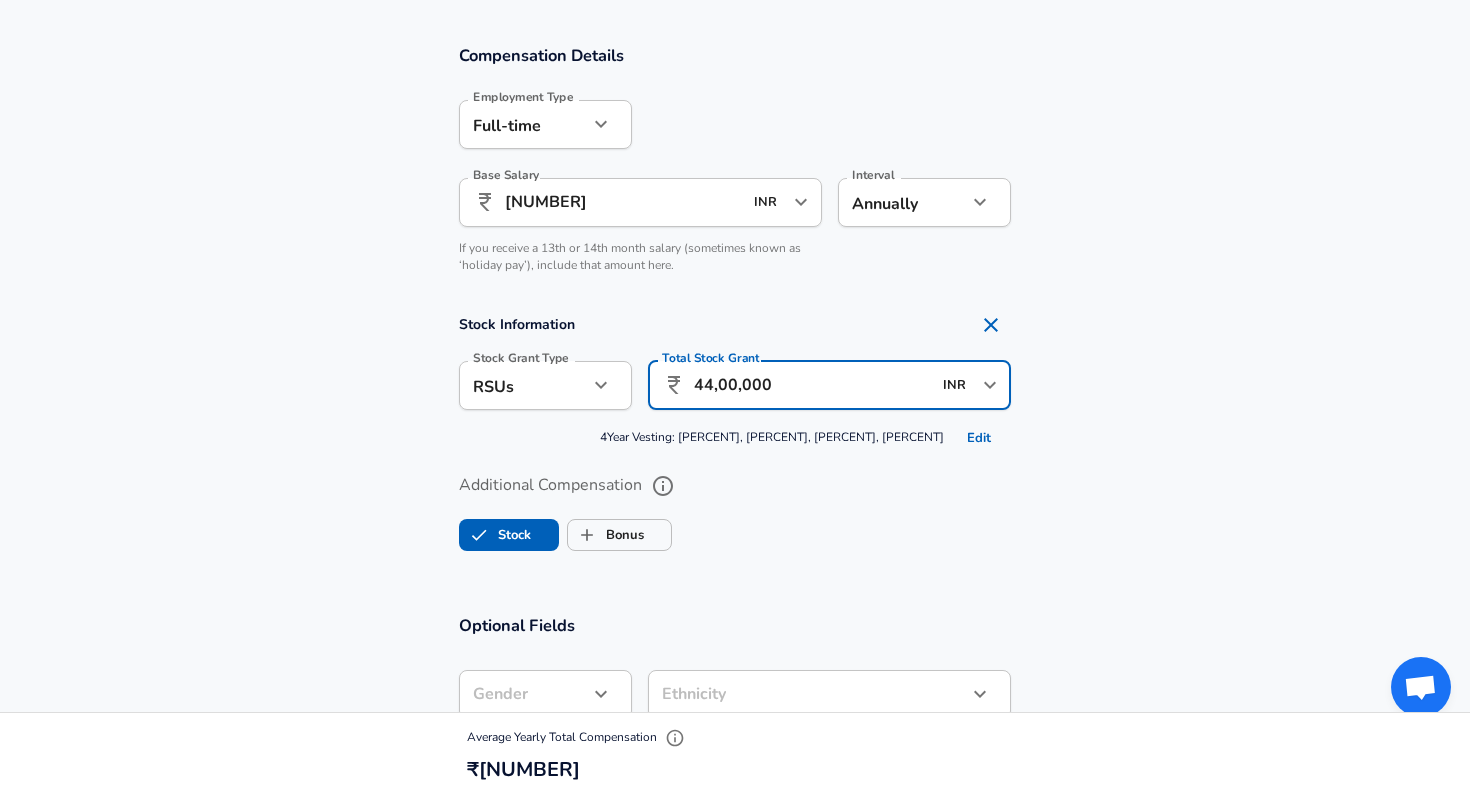 type on "44,00,000" 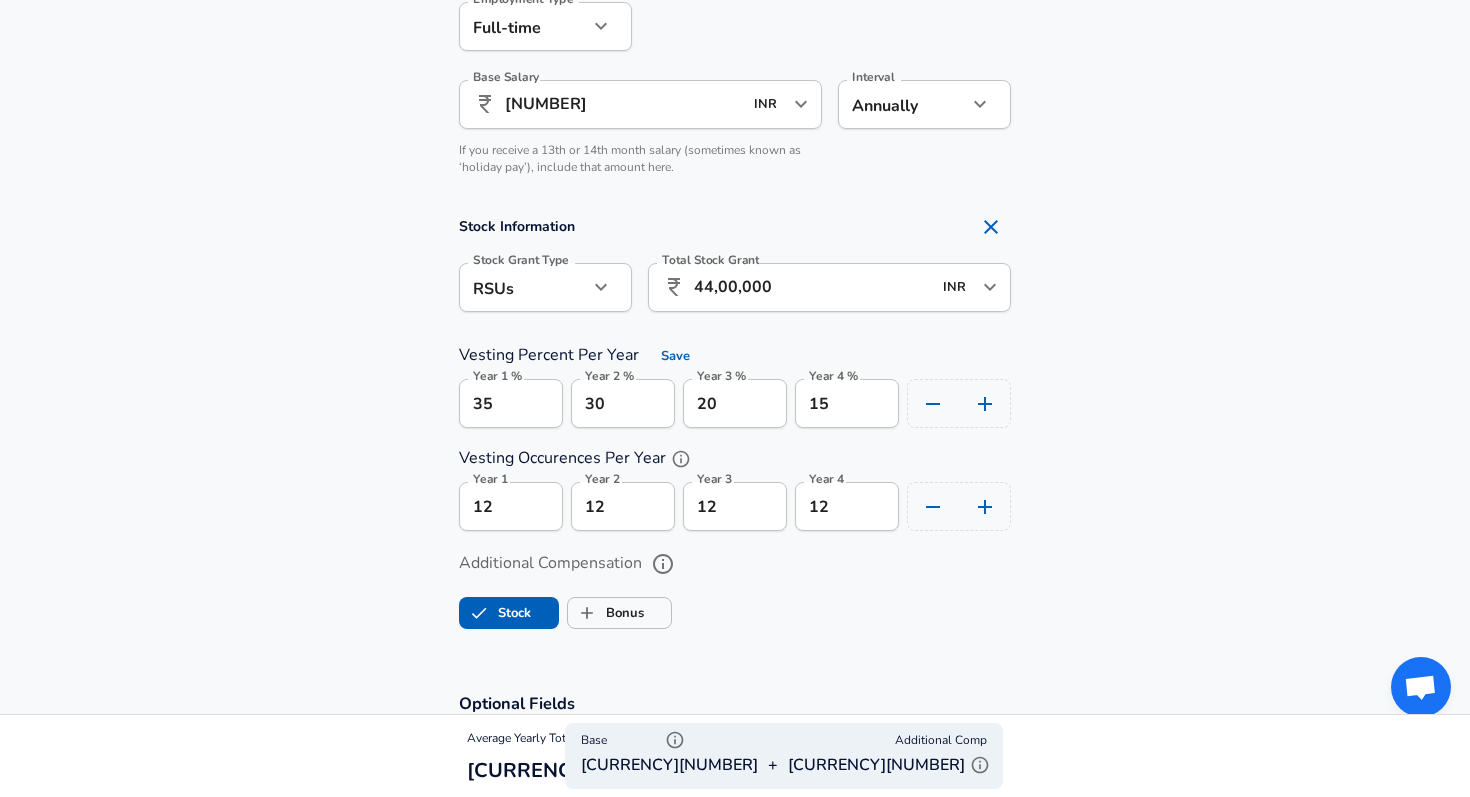 scroll, scrollTop: 1318, scrollLeft: 0, axis: vertical 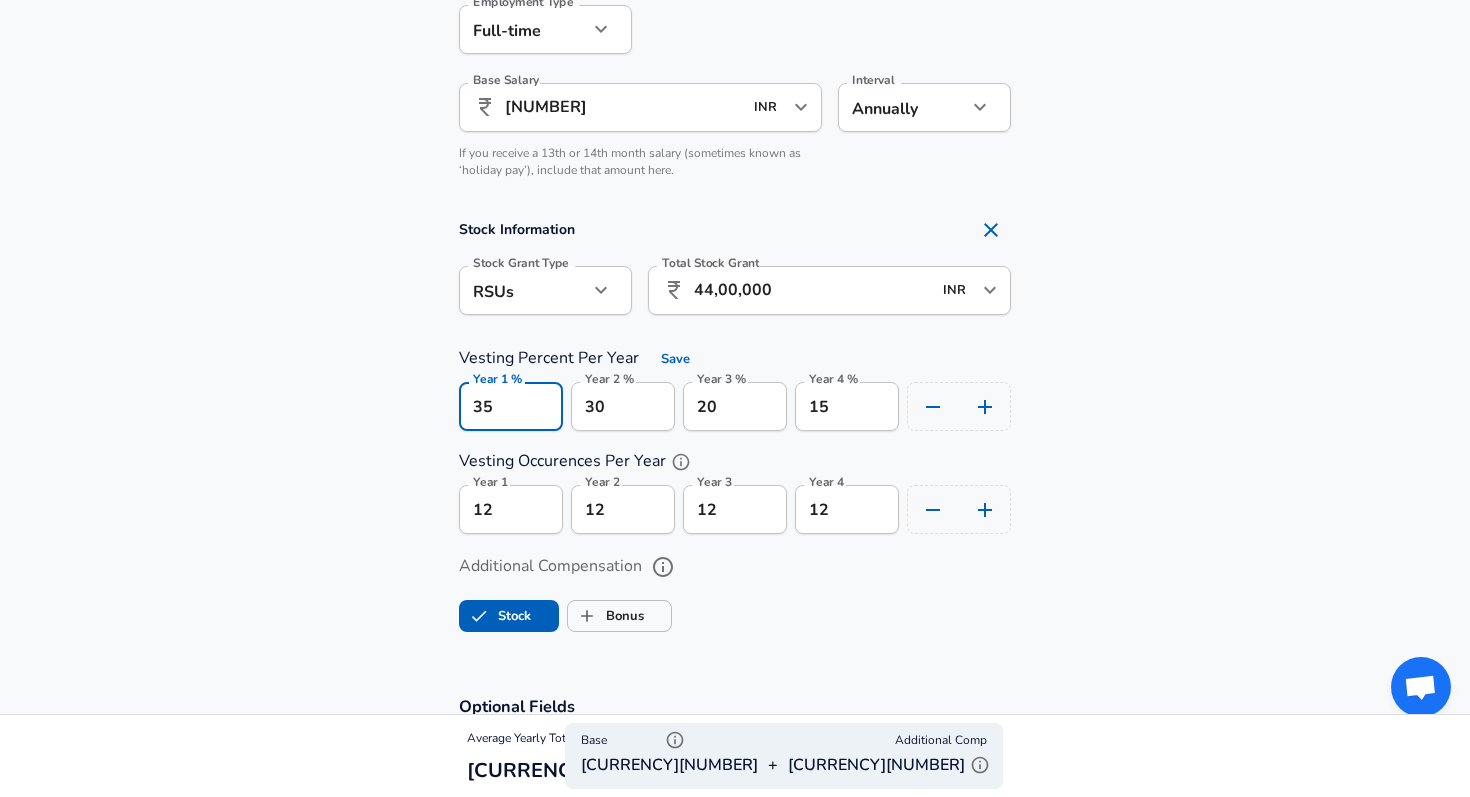 drag, startPoint x: 504, startPoint y: 408, endPoint x: 453, endPoint y: 408, distance: 51 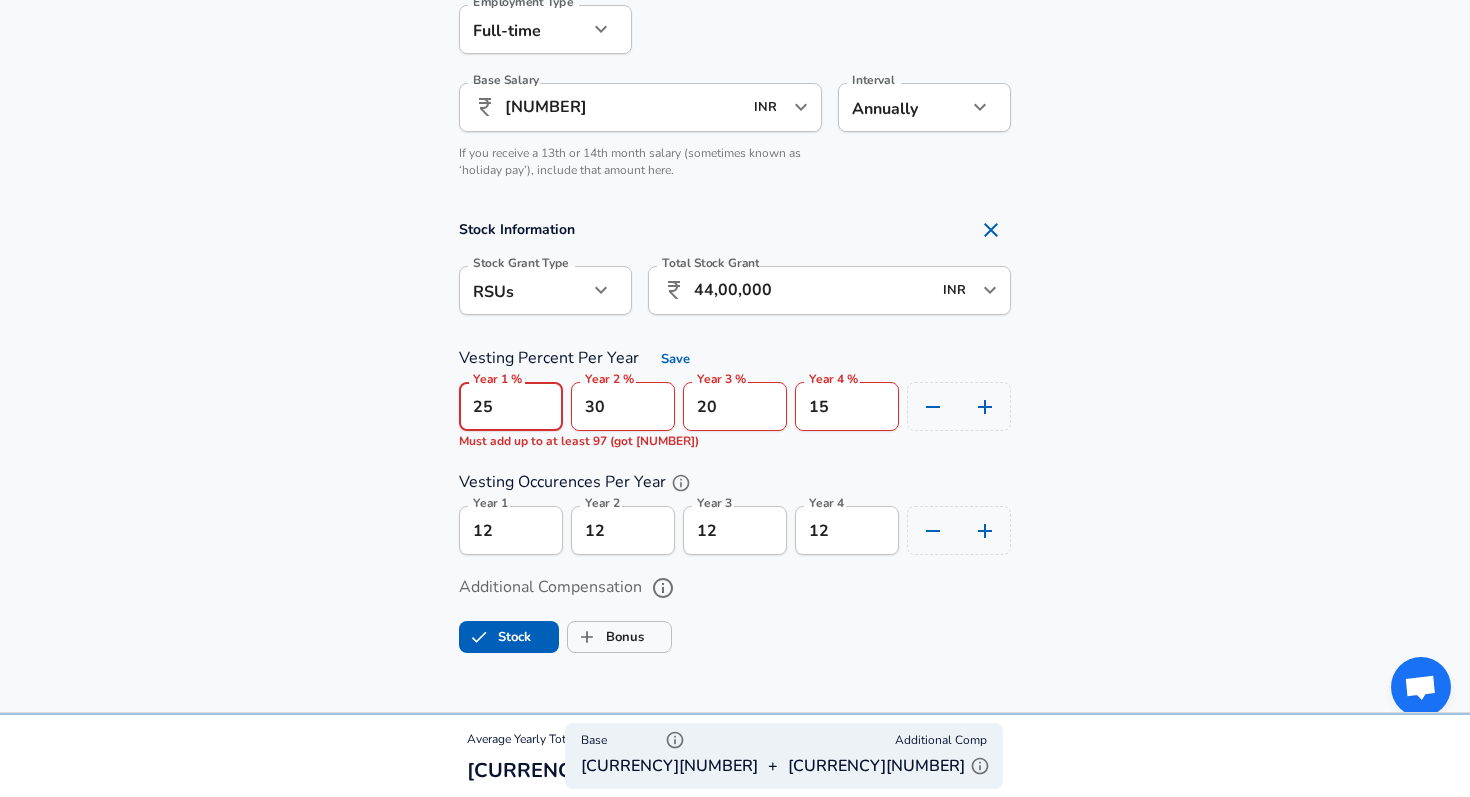 type on "25" 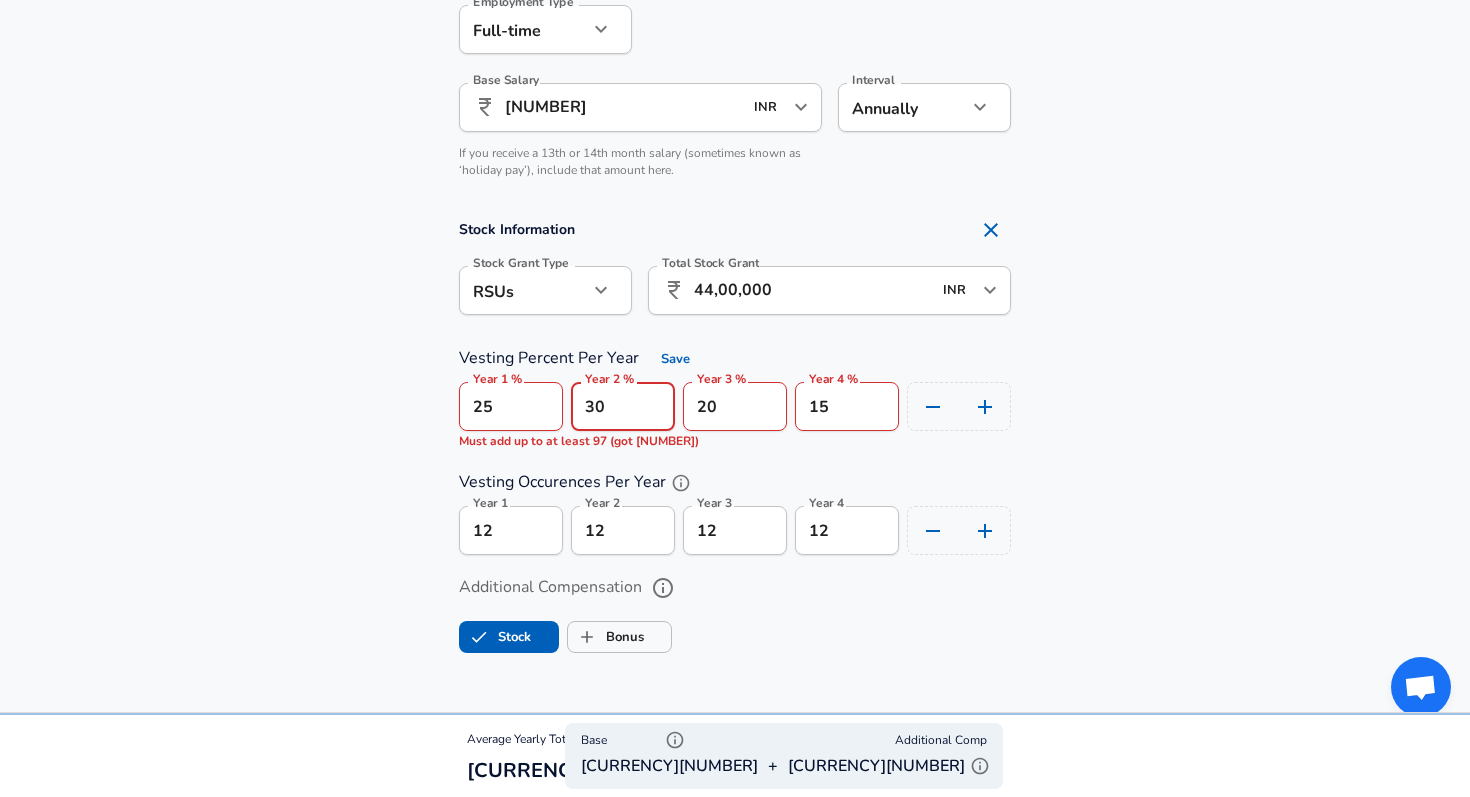 drag, startPoint x: 603, startPoint y: 408, endPoint x: 567, endPoint y: 408, distance: 36 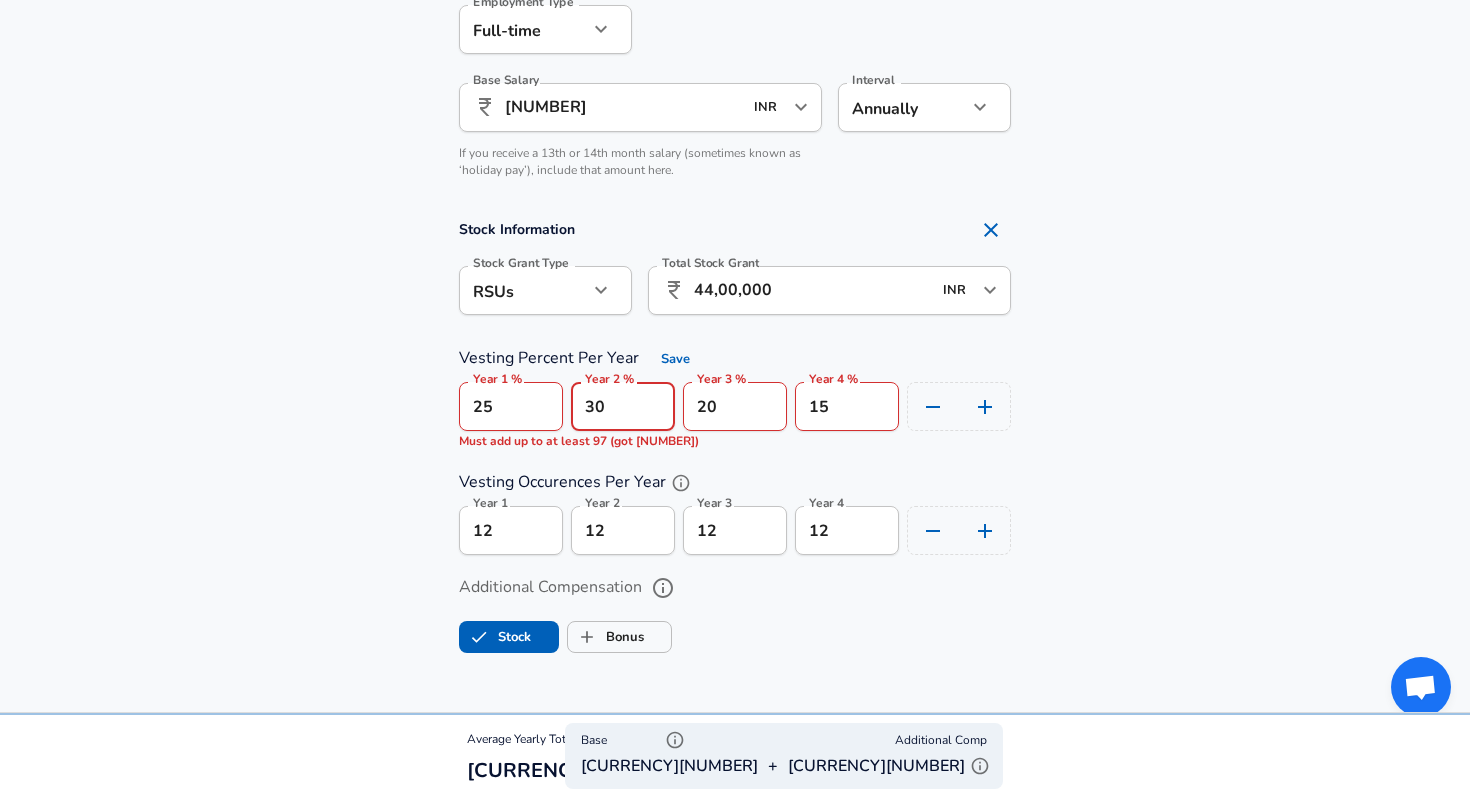 click on "Year [NUMBER] % [NUMBER] Year [NUMBER] %" at bounding box center (619, 402) 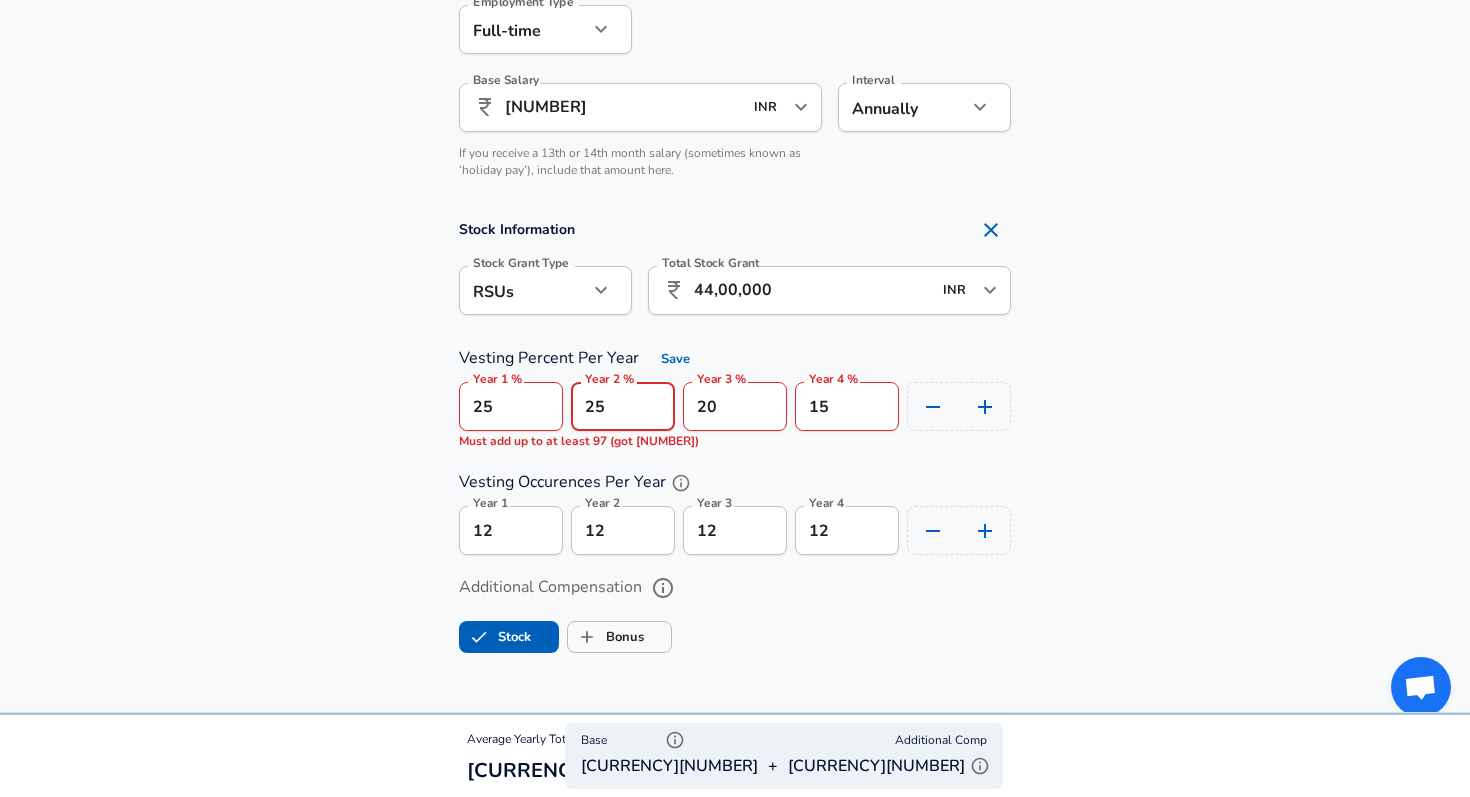 type on "25" 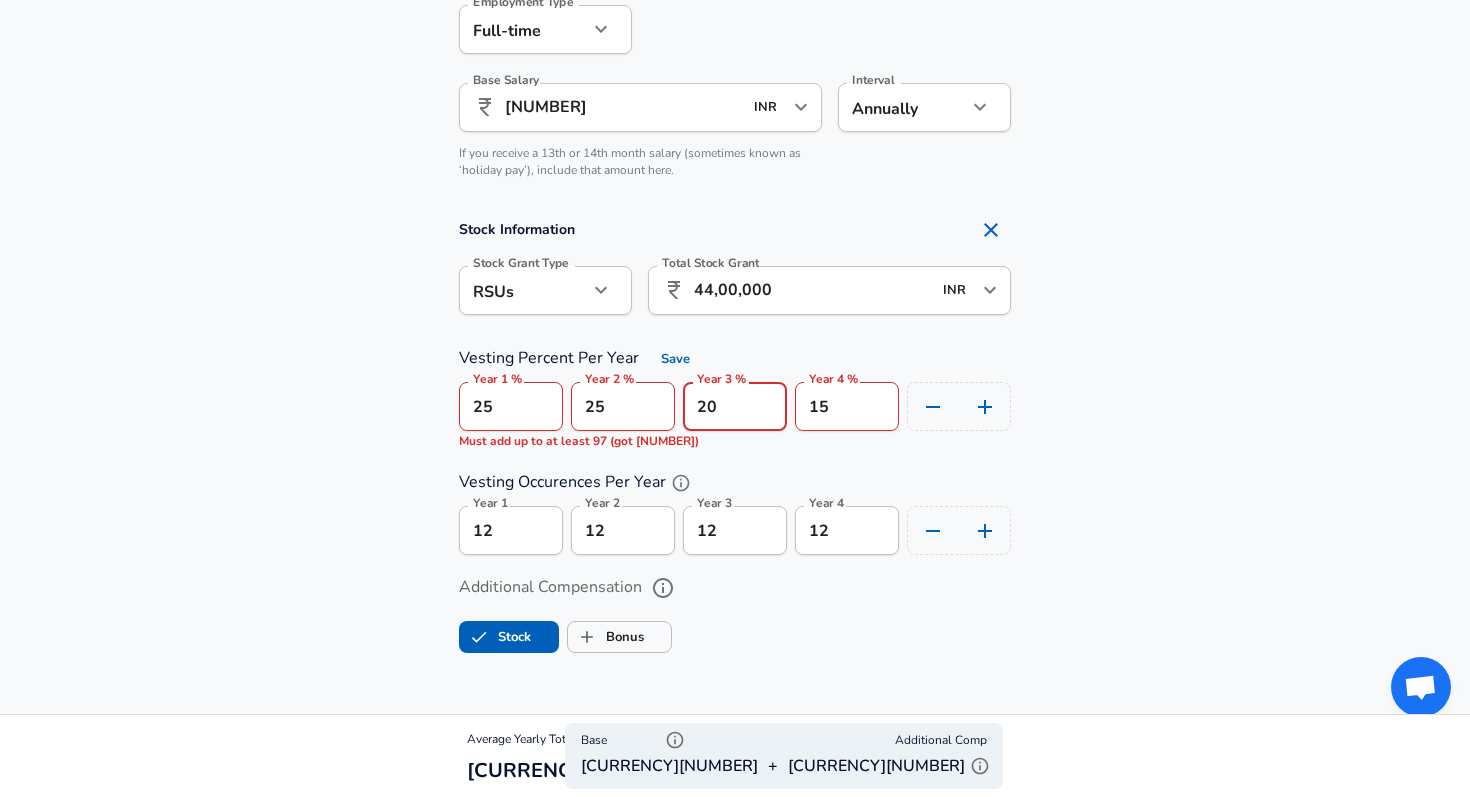 drag, startPoint x: 730, startPoint y: 409, endPoint x: 664, endPoint y: 409, distance: 66 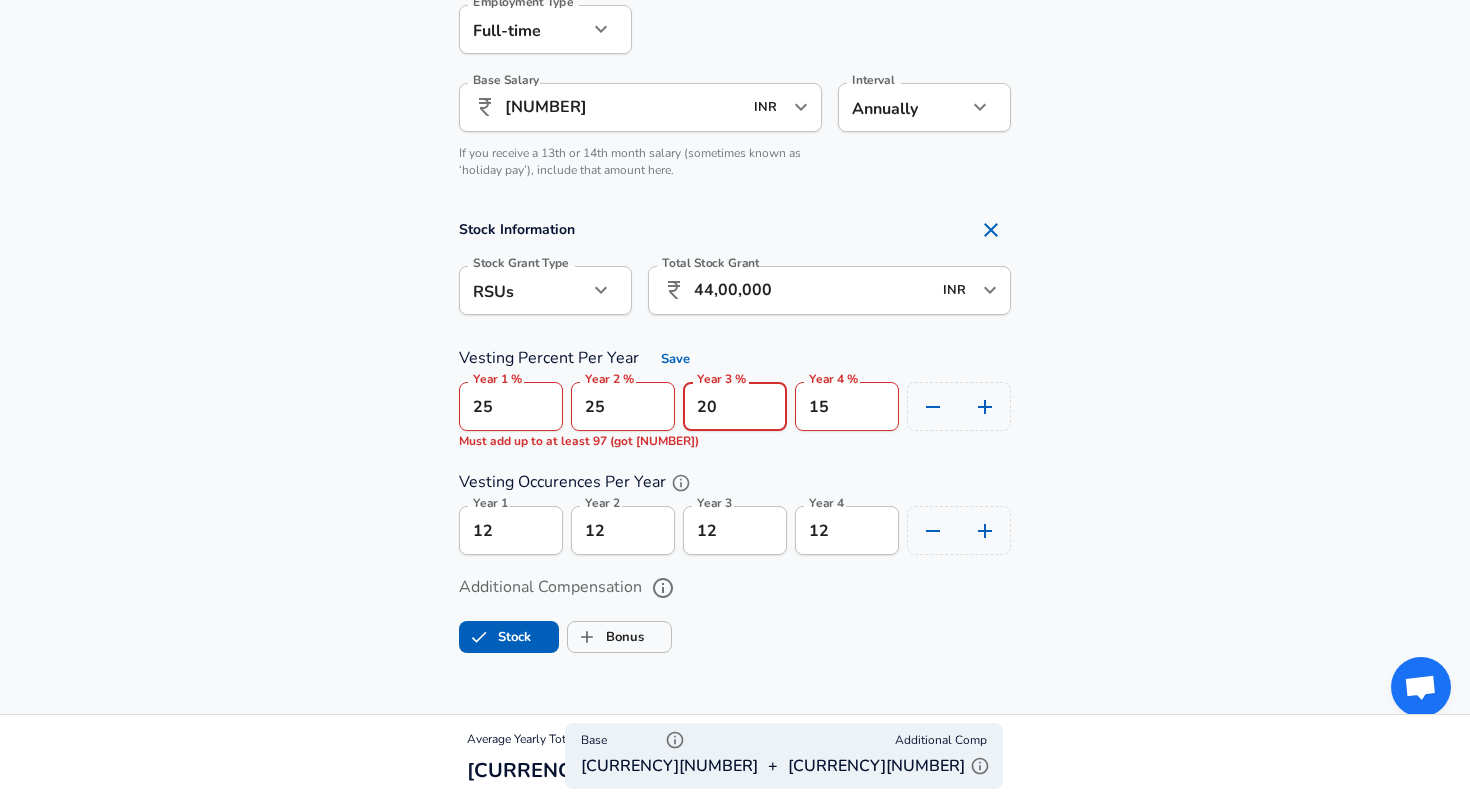 click on "Year [NUMBER] % [NUMBER] Year [NUMBER] % [NUMBER] Year [NUMBER] % [NUMBER] Year [NUMBER] % [NUMBER]" at bounding box center [731, 402] 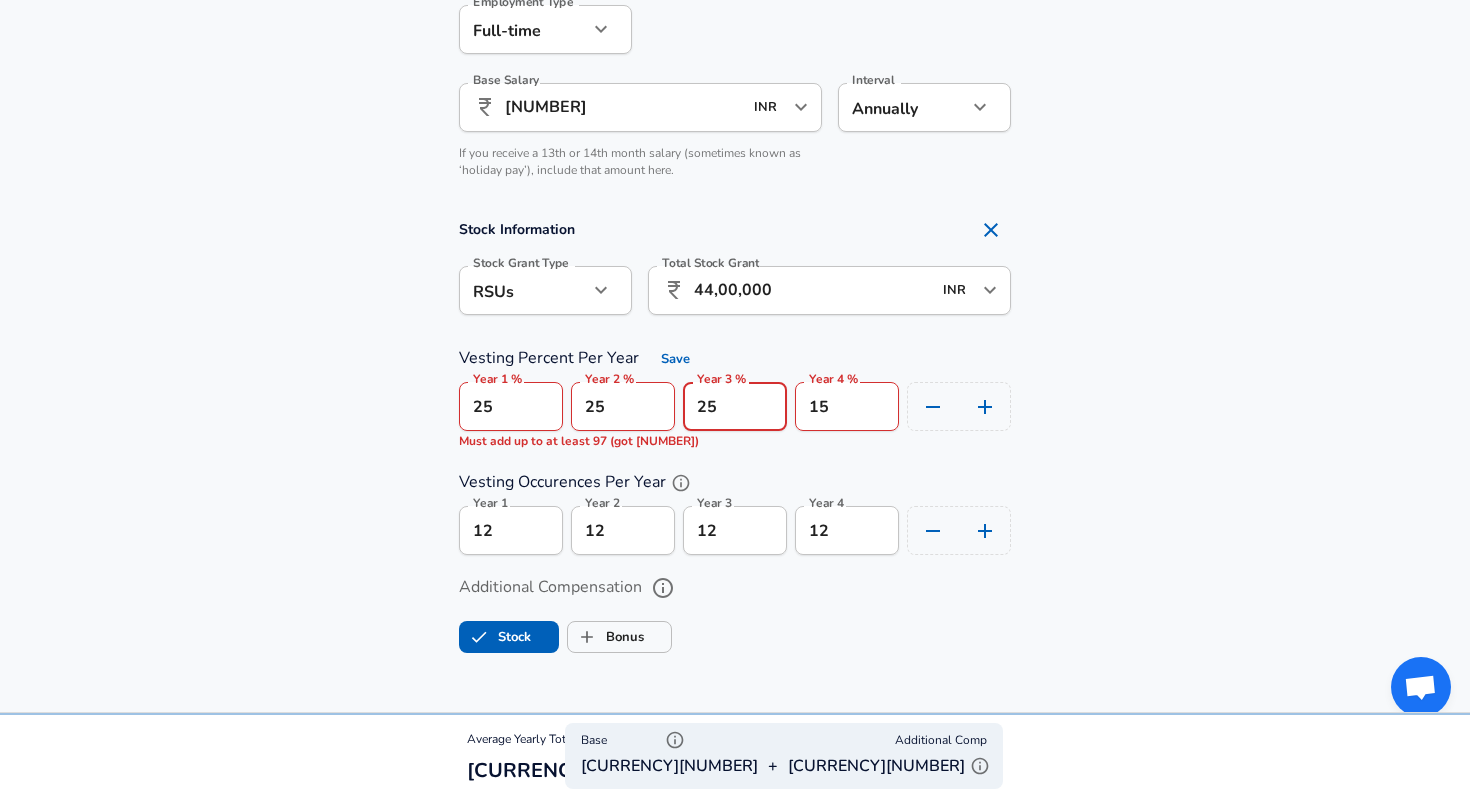 type on "25" 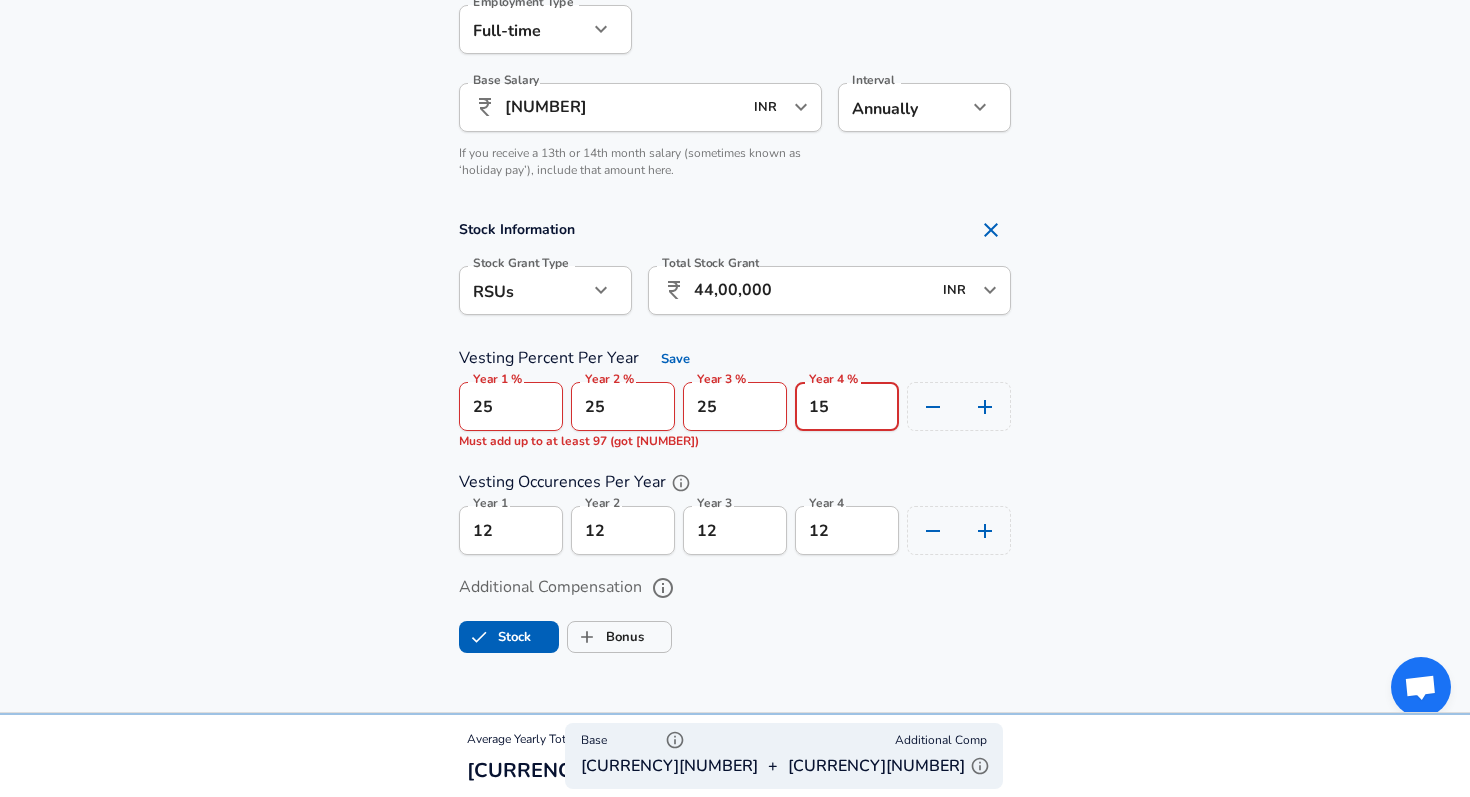 scroll, scrollTop: 0, scrollLeft: 0, axis: both 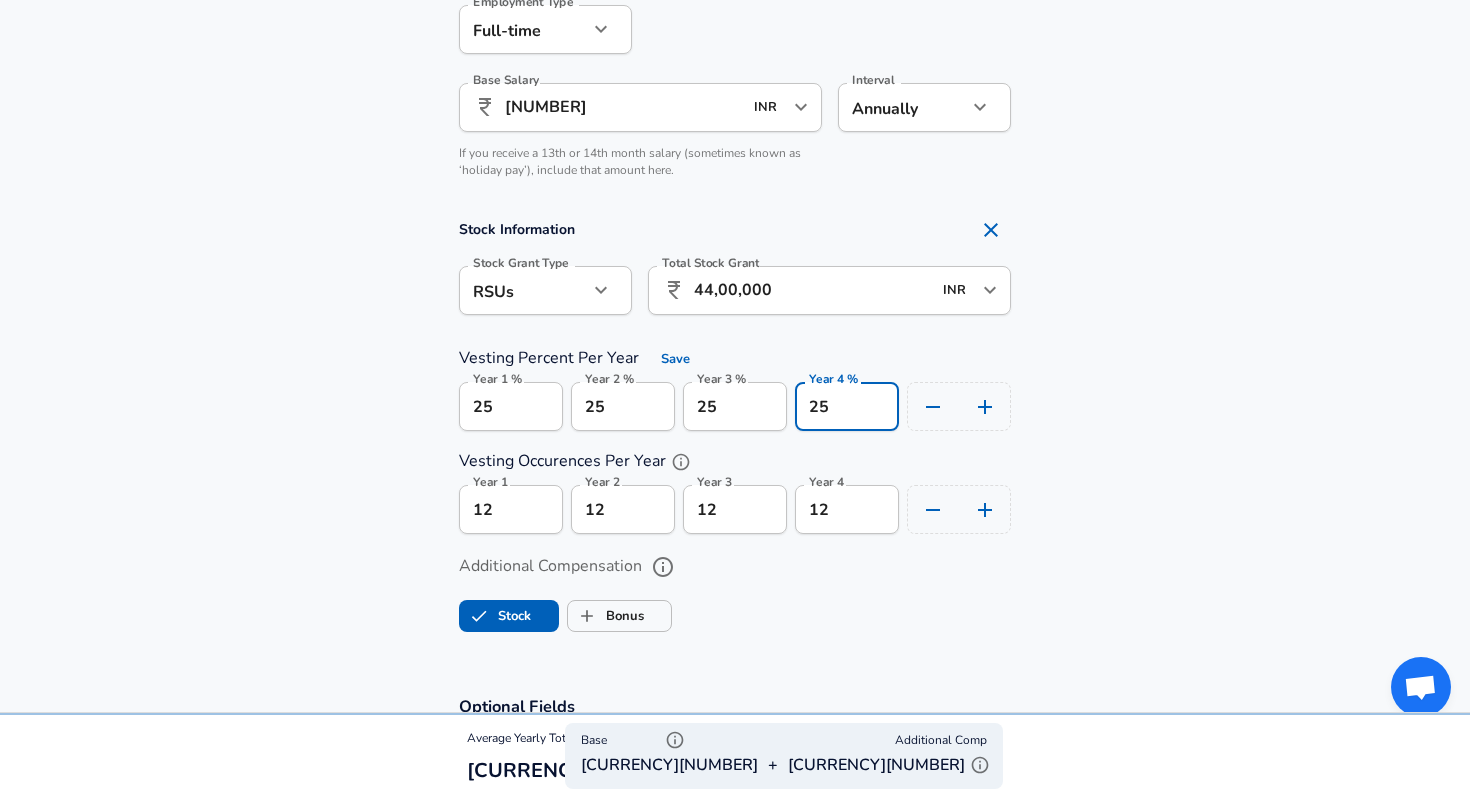 type on "25" 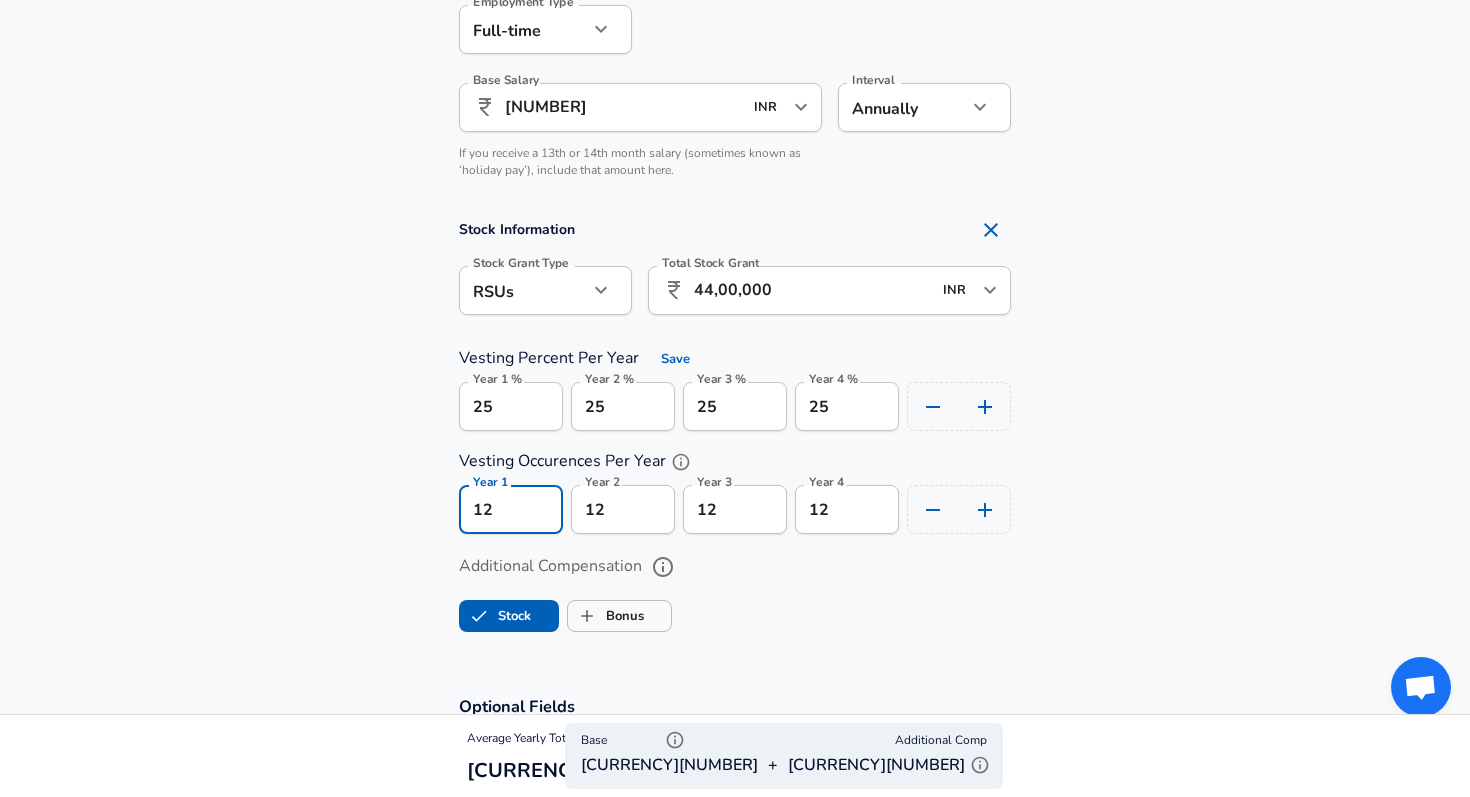 scroll, scrollTop: 0, scrollLeft: 0, axis: both 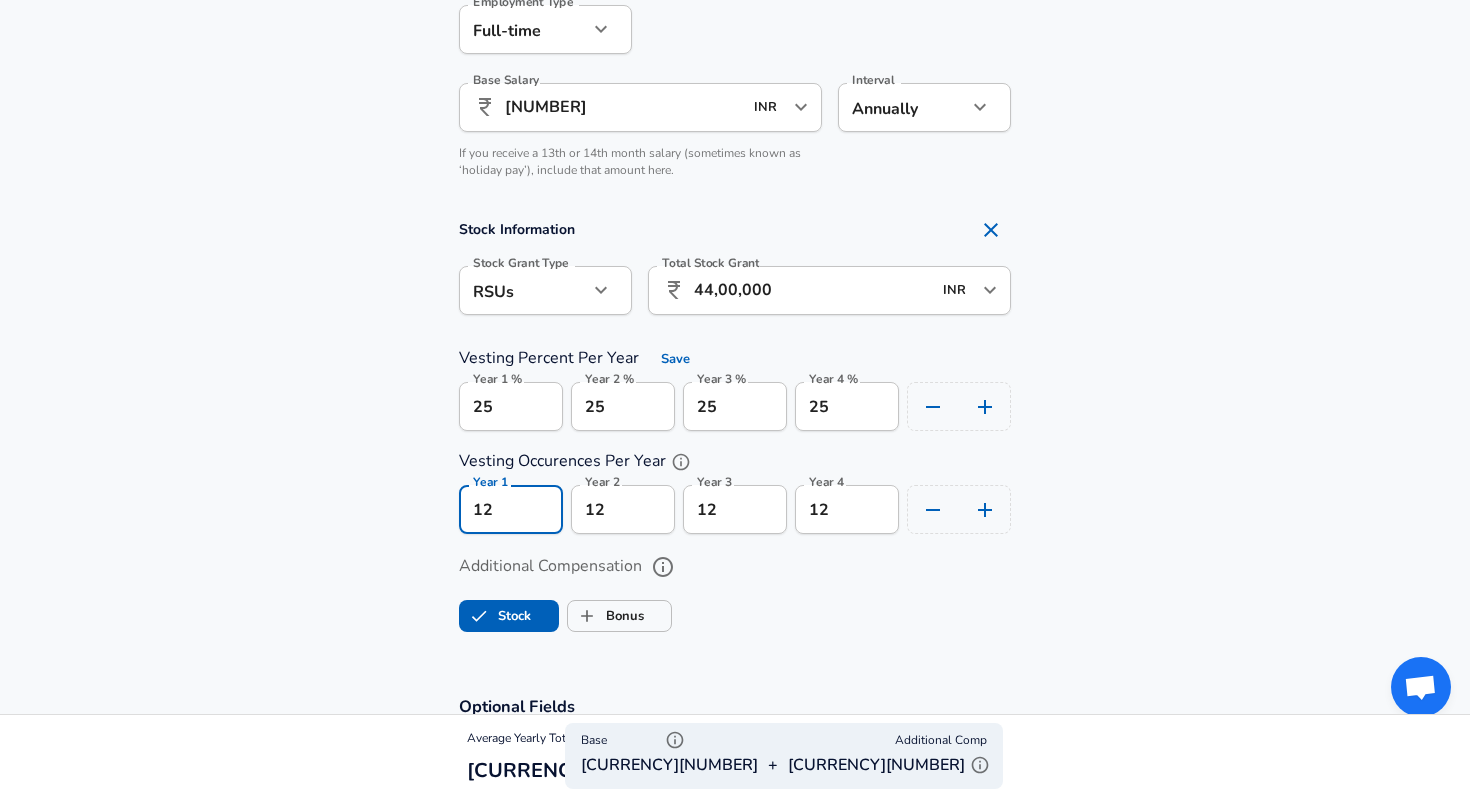 drag, startPoint x: 501, startPoint y: 512, endPoint x: 467, endPoint y: 510, distance: 34.058773 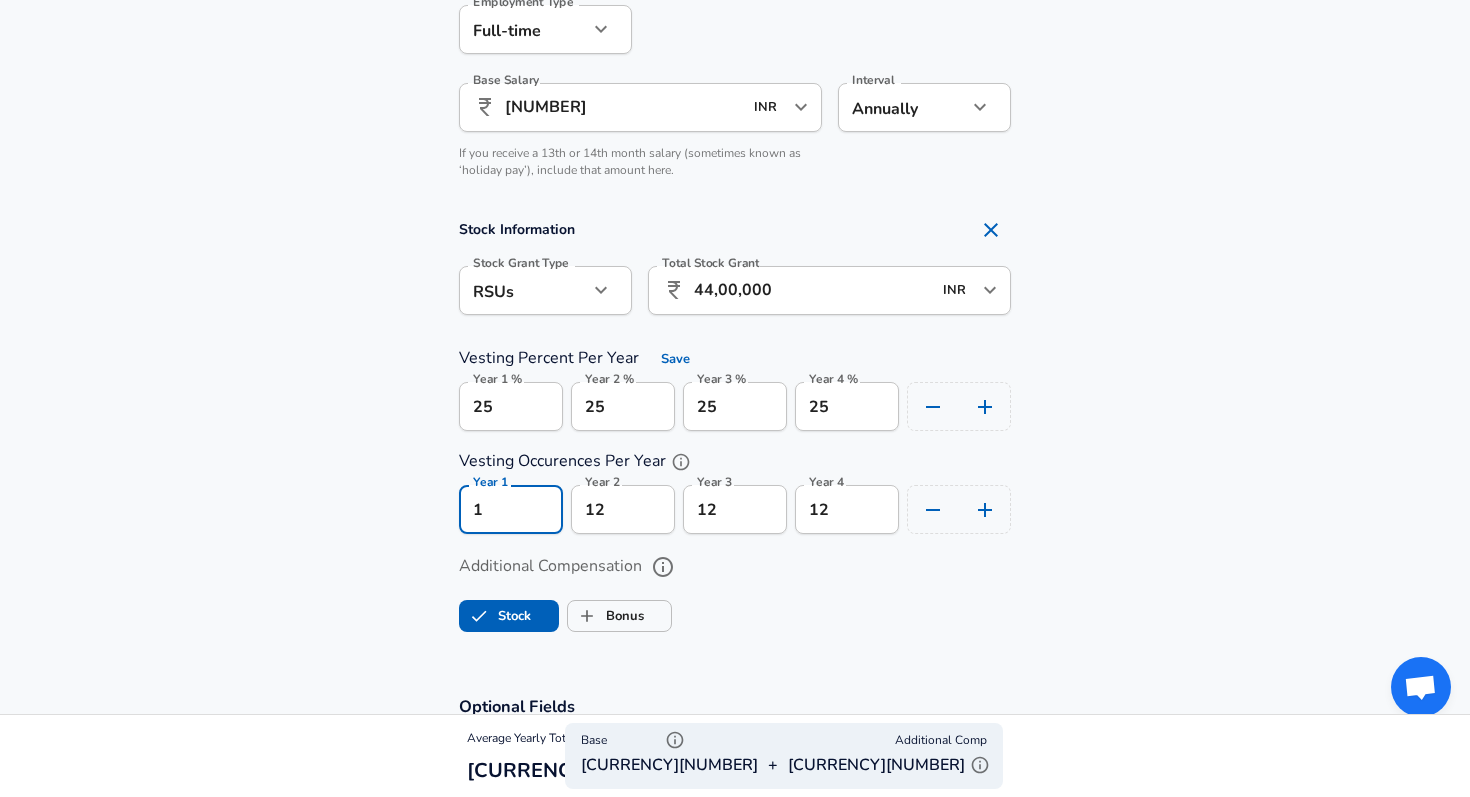 scroll, scrollTop: 0, scrollLeft: 0, axis: both 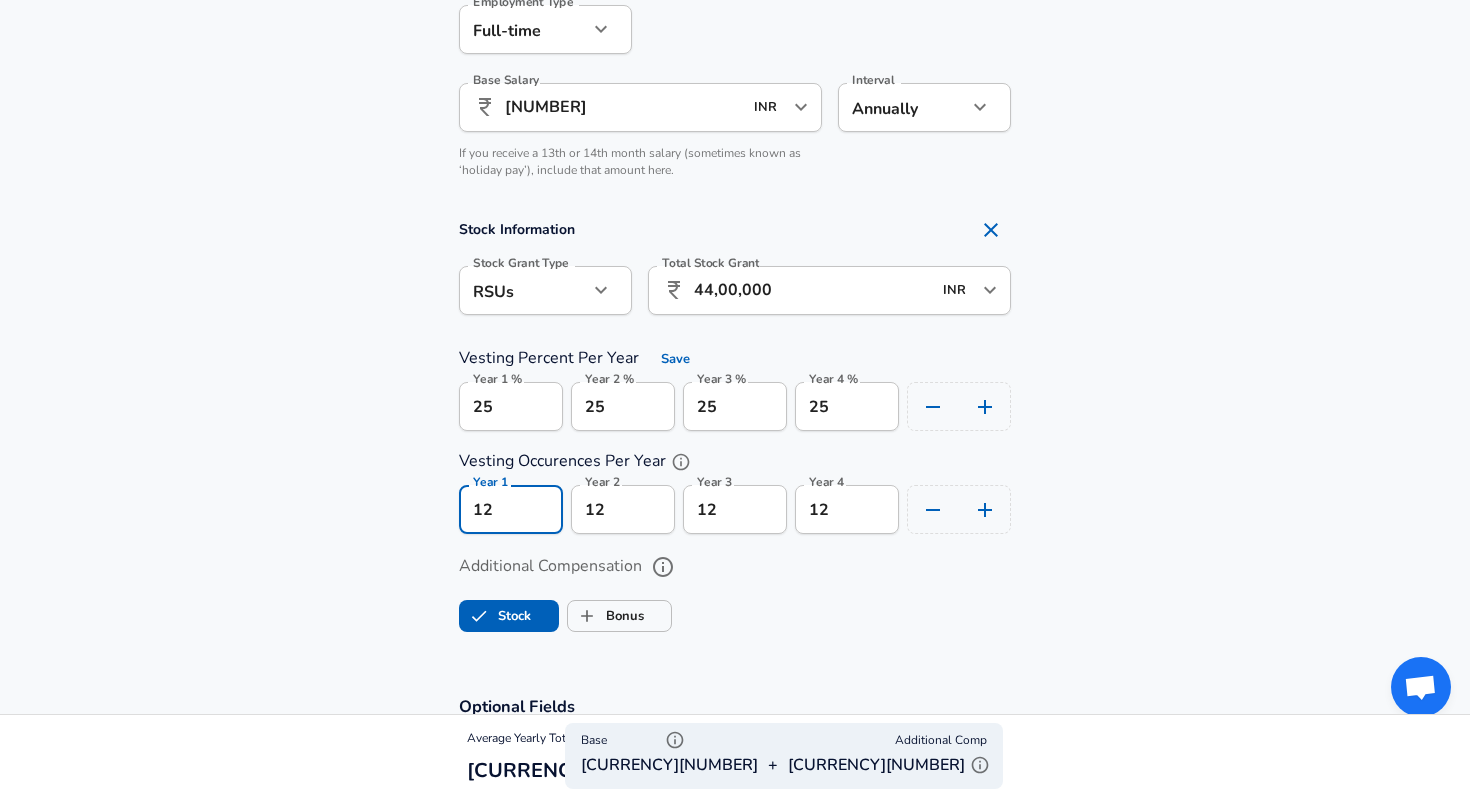 click on "Stock Bonus" at bounding box center [735, 612] 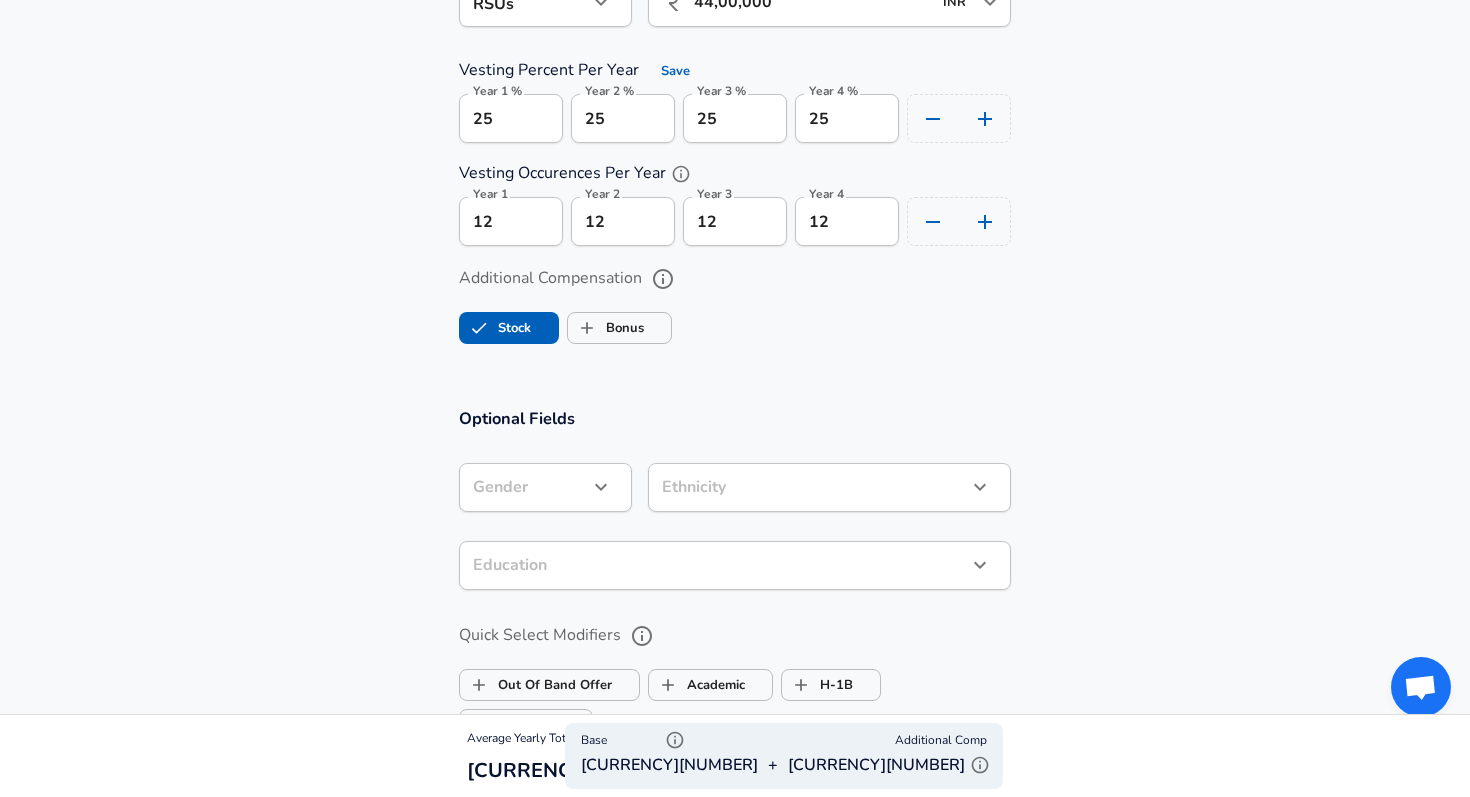 scroll, scrollTop: 1614, scrollLeft: 0, axis: vertical 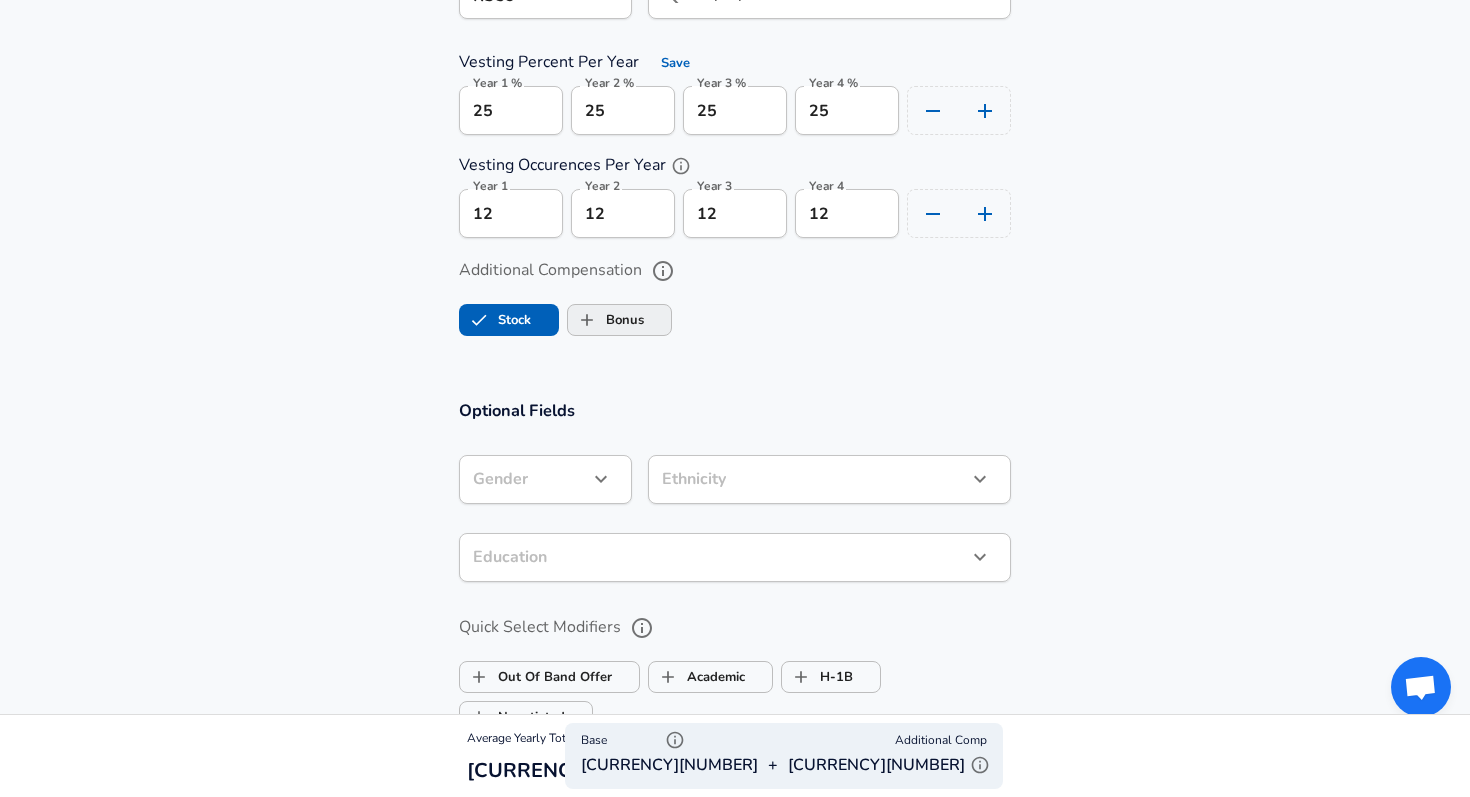 click on "Bonus" at bounding box center [606, 320] 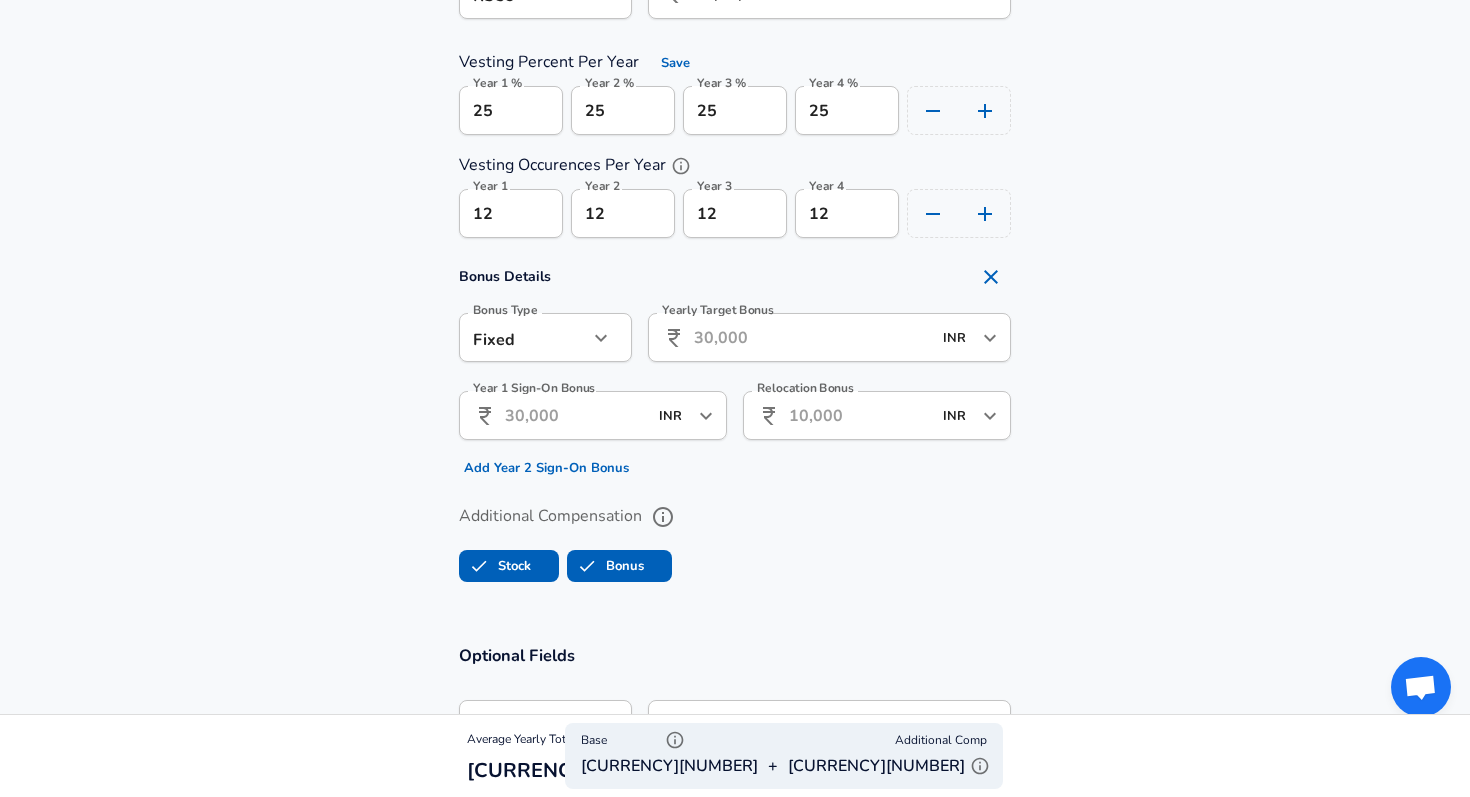 click on "Yearly Target Bonus" at bounding box center (812, 337) 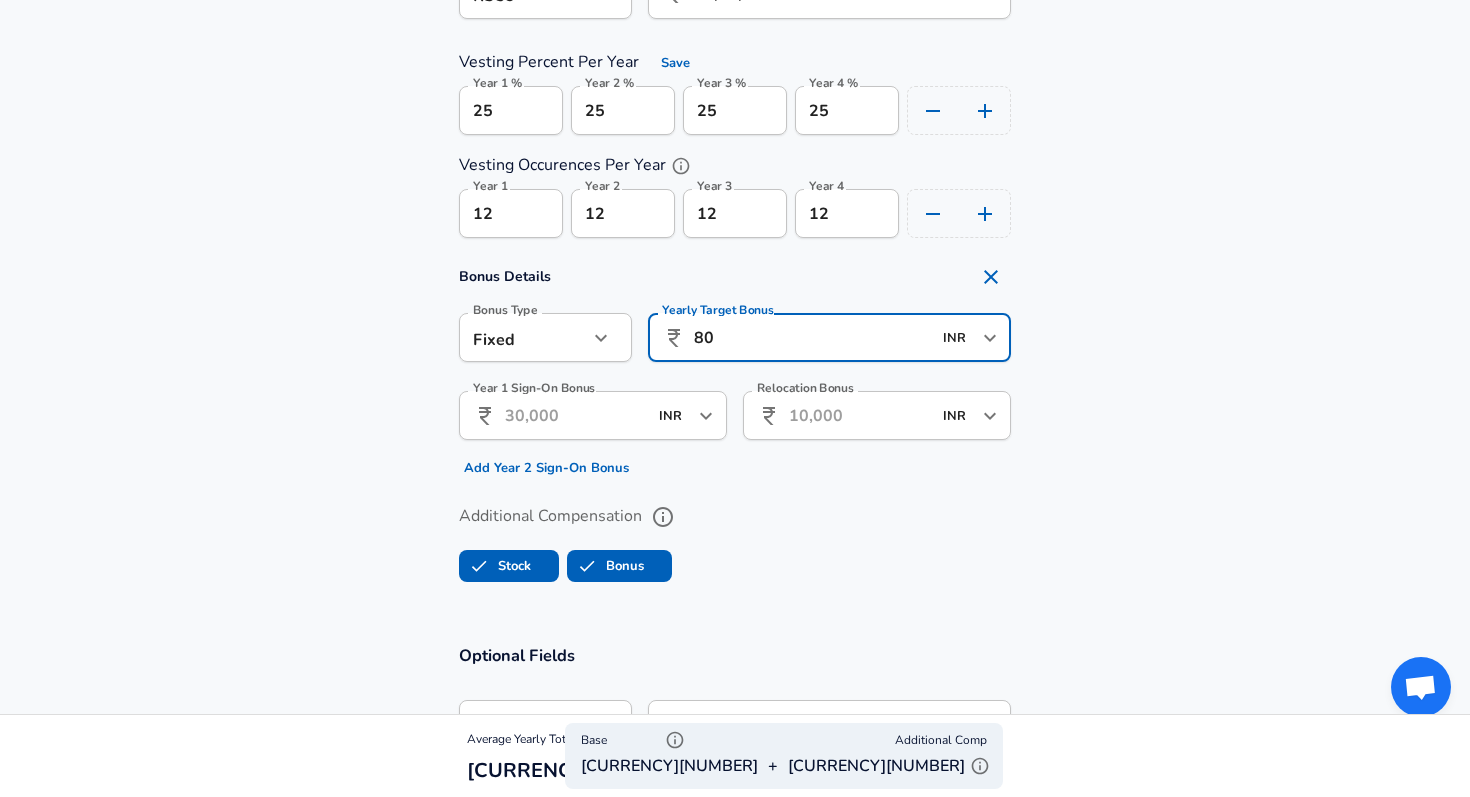 type on "8" 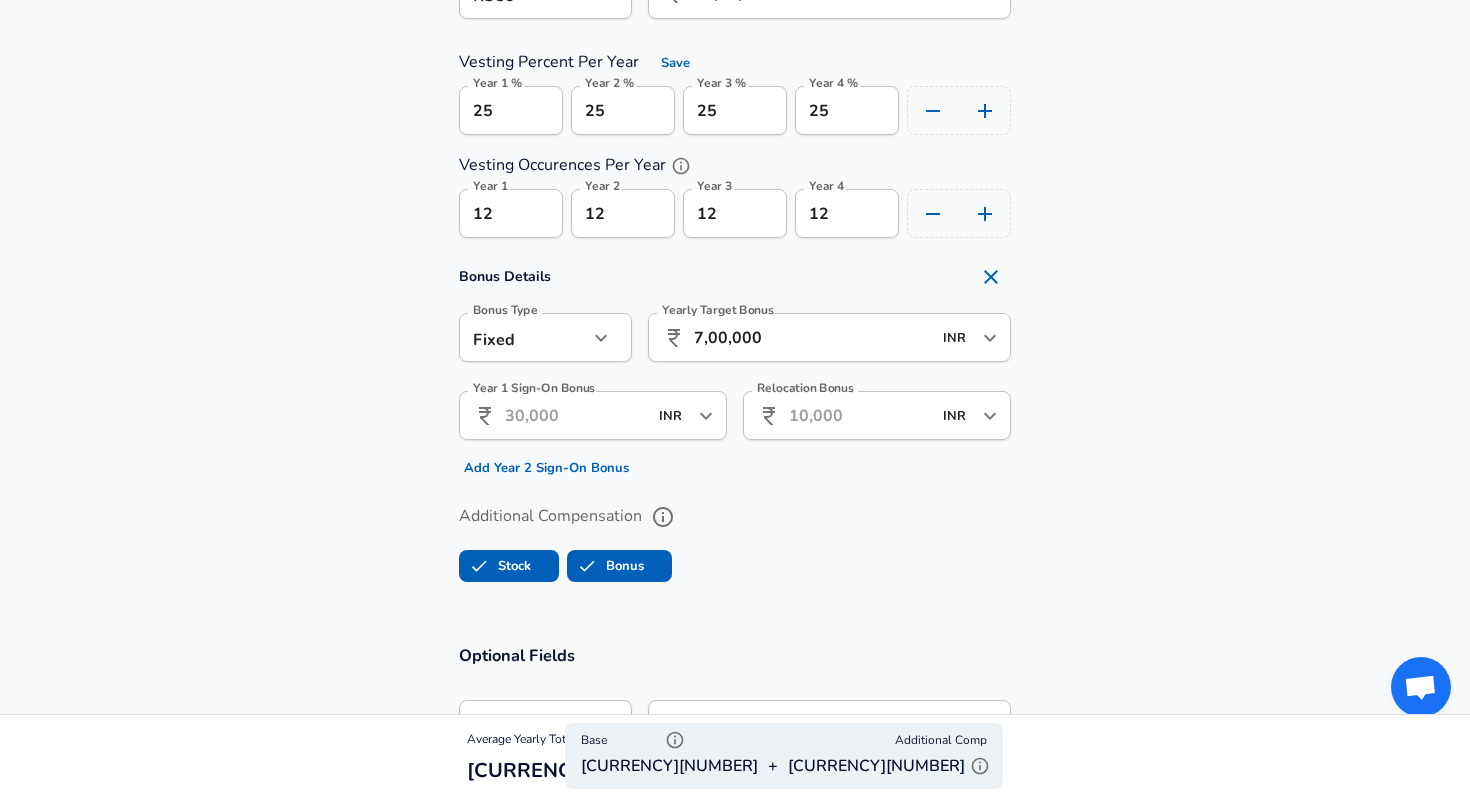 click on "Stock Bonus" at bounding box center (735, 562) 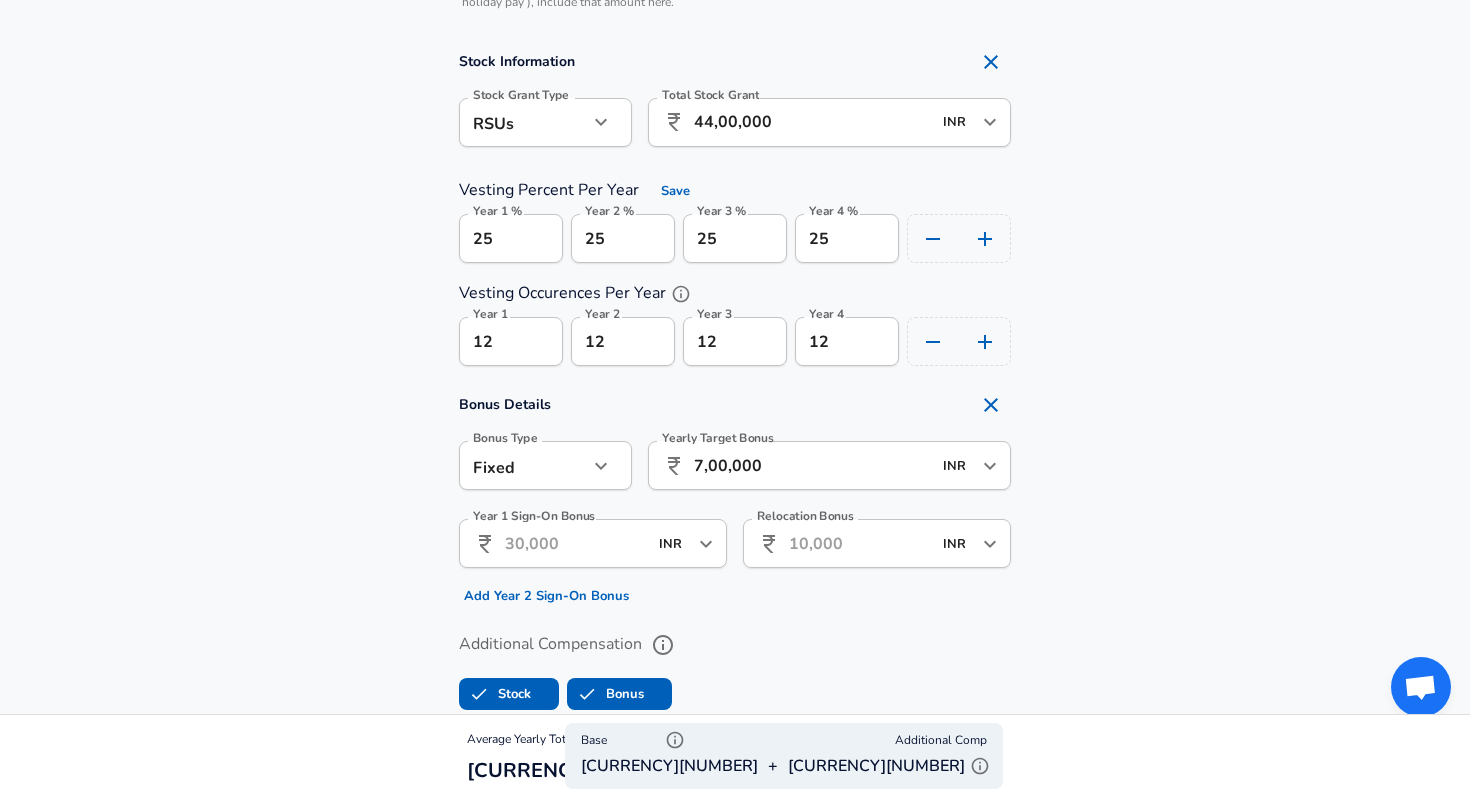 scroll, scrollTop: 1484, scrollLeft: 0, axis: vertical 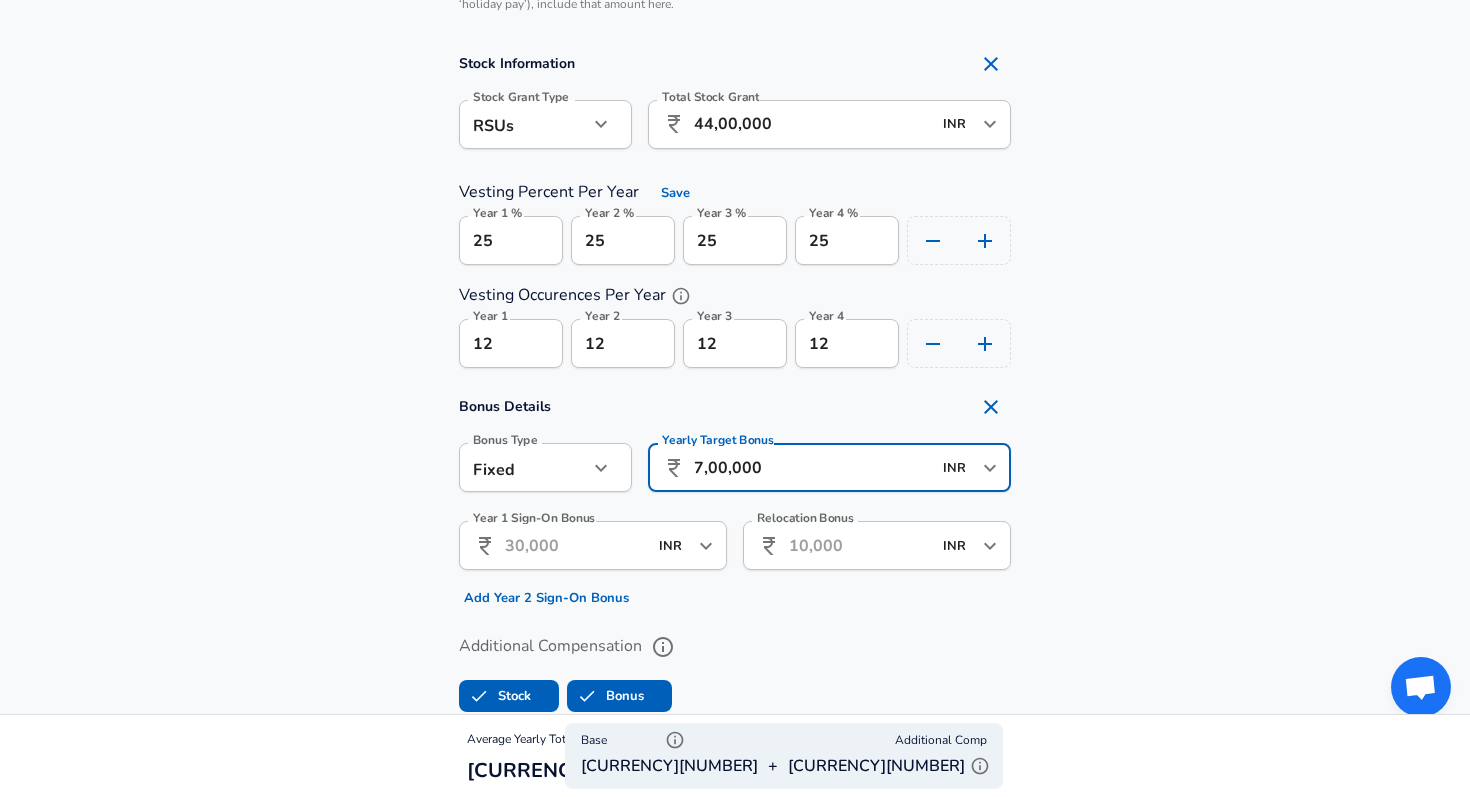 drag, startPoint x: 701, startPoint y: 470, endPoint x: 688, endPoint y: 470, distance: 13 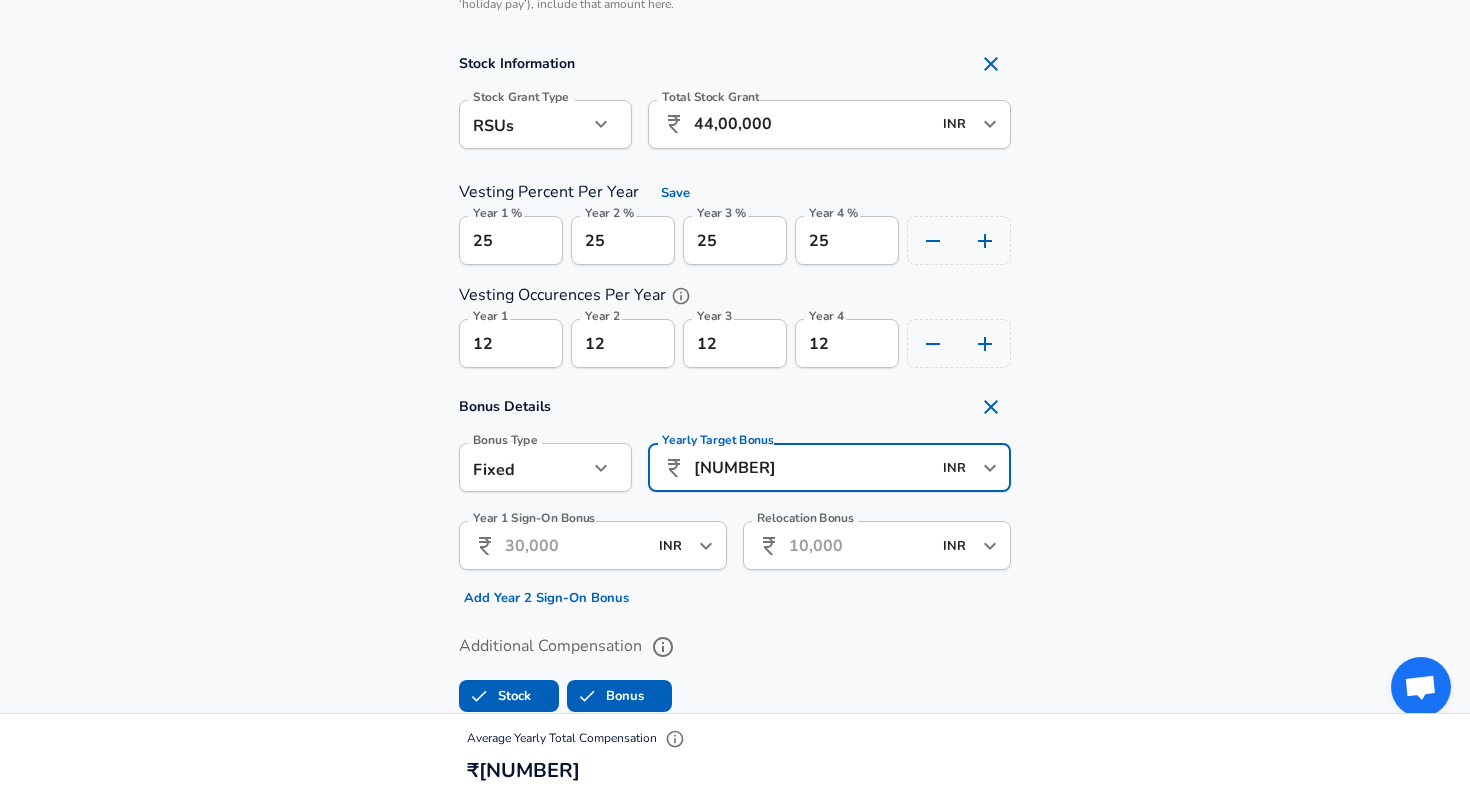 type on "[NUMBER]" 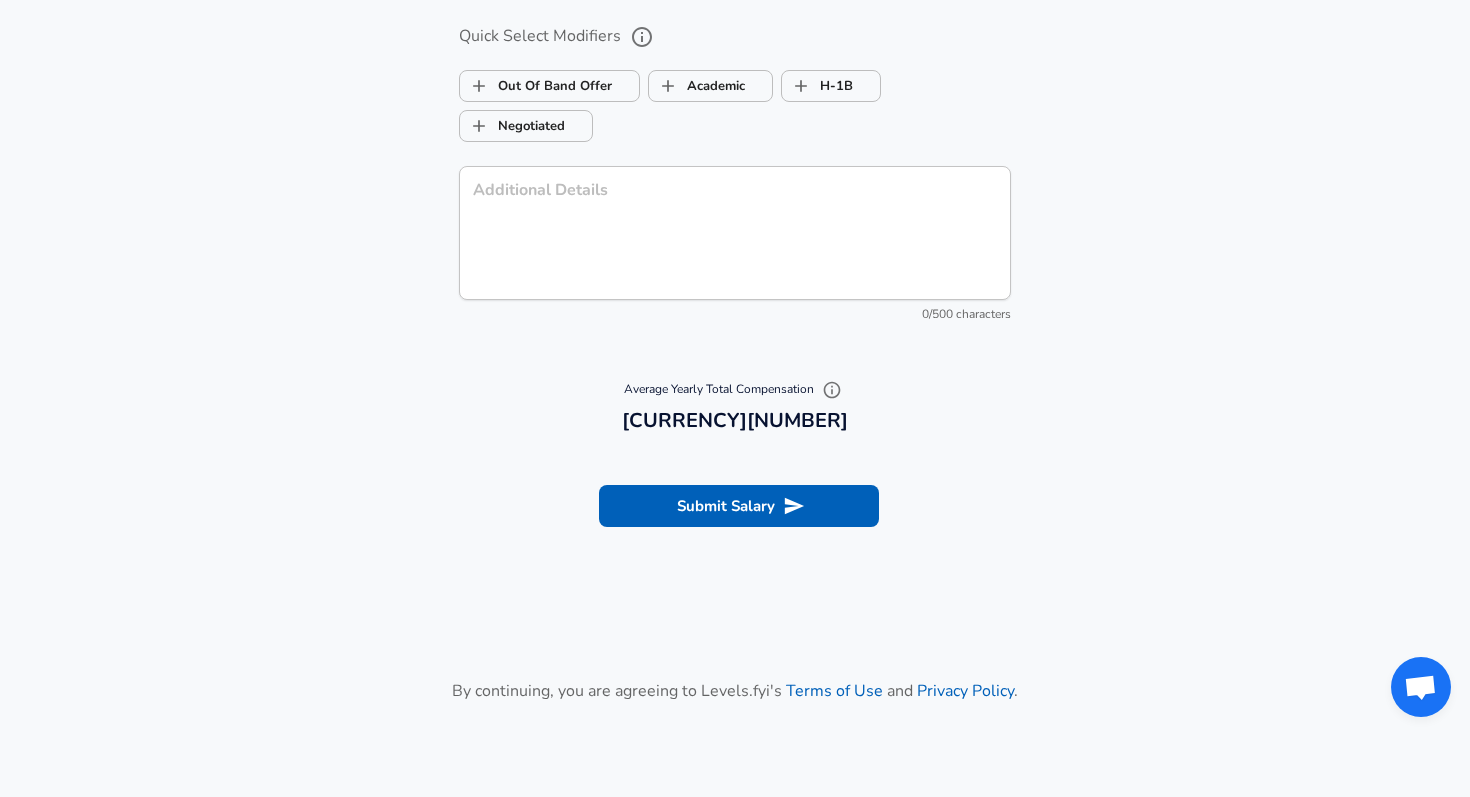 scroll, scrollTop: 2454, scrollLeft: 0, axis: vertical 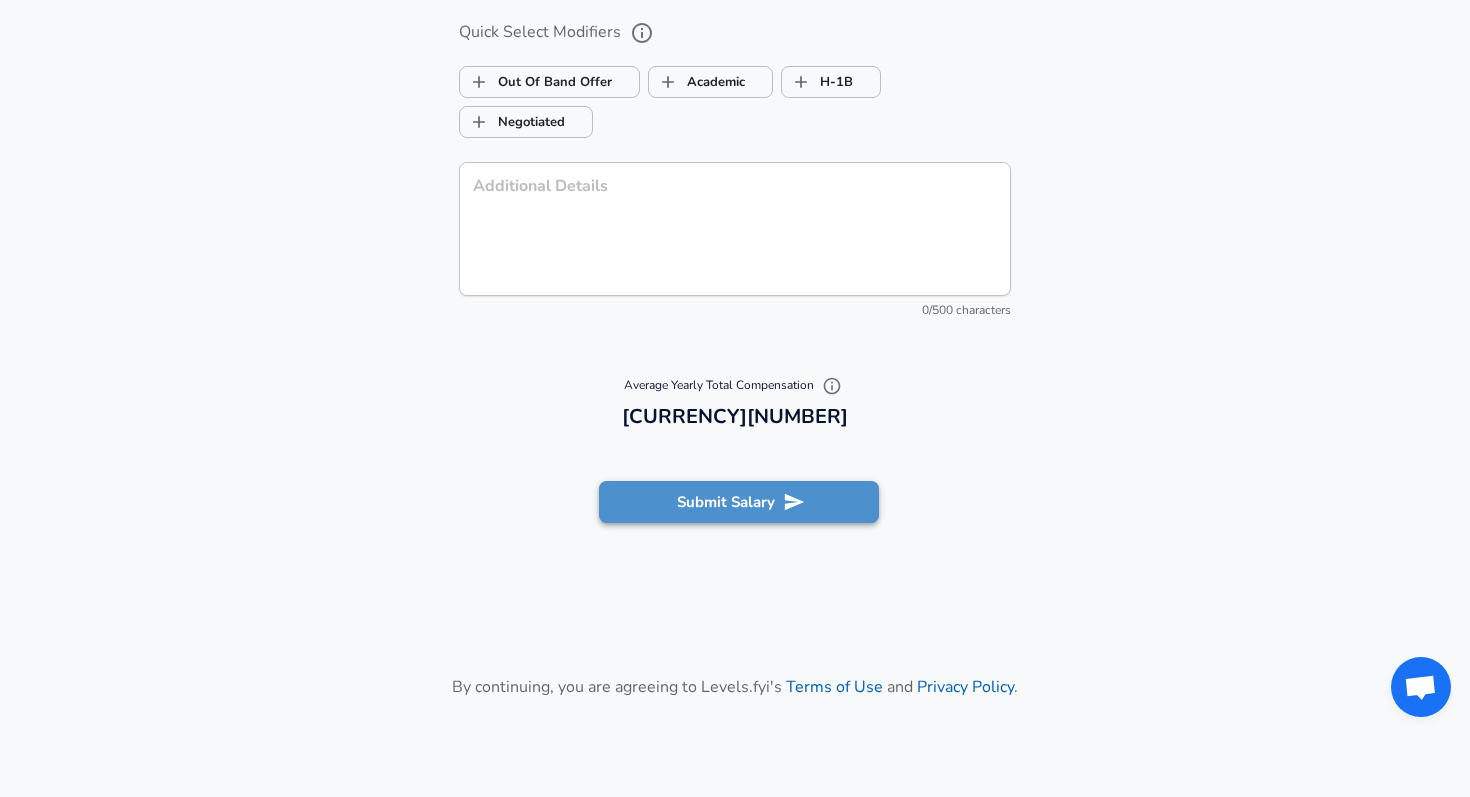 click on "Submit Salary" at bounding box center (739, 502) 